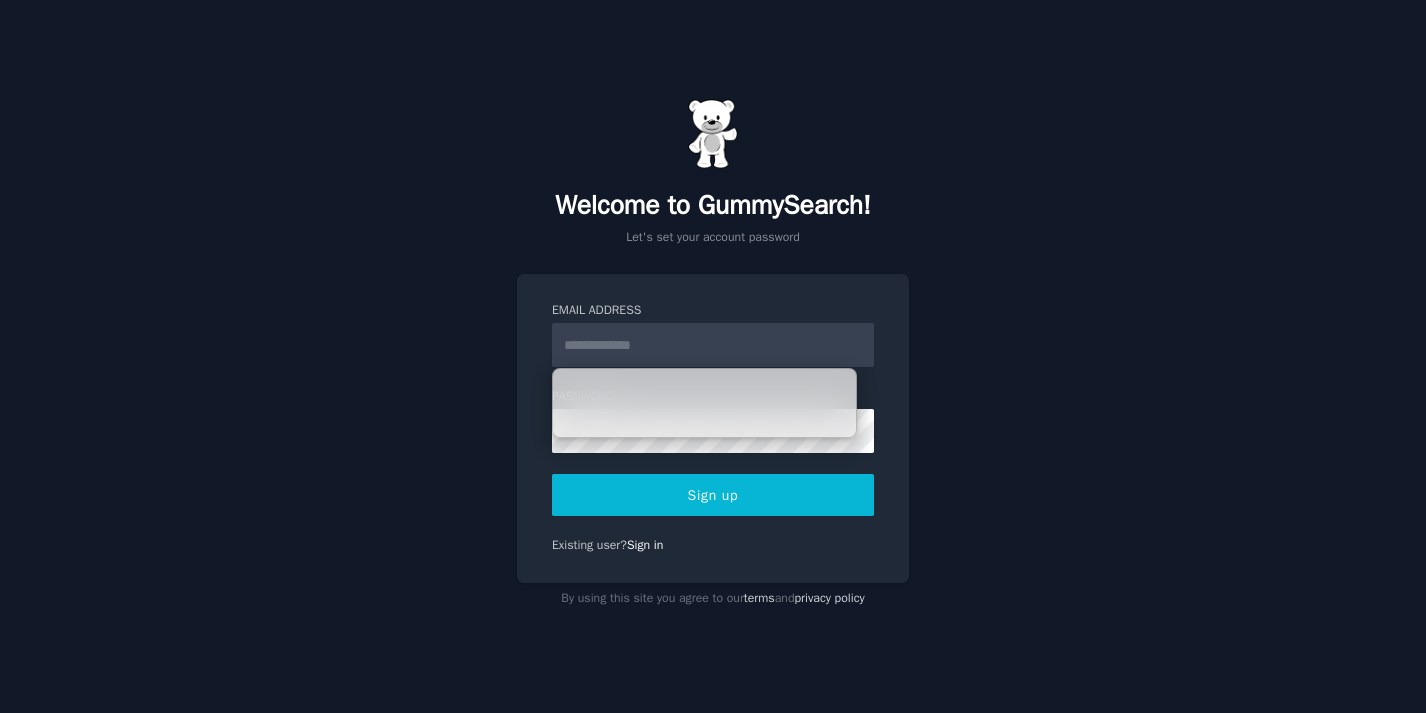 scroll, scrollTop: 0, scrollLeft: 0, axis: both 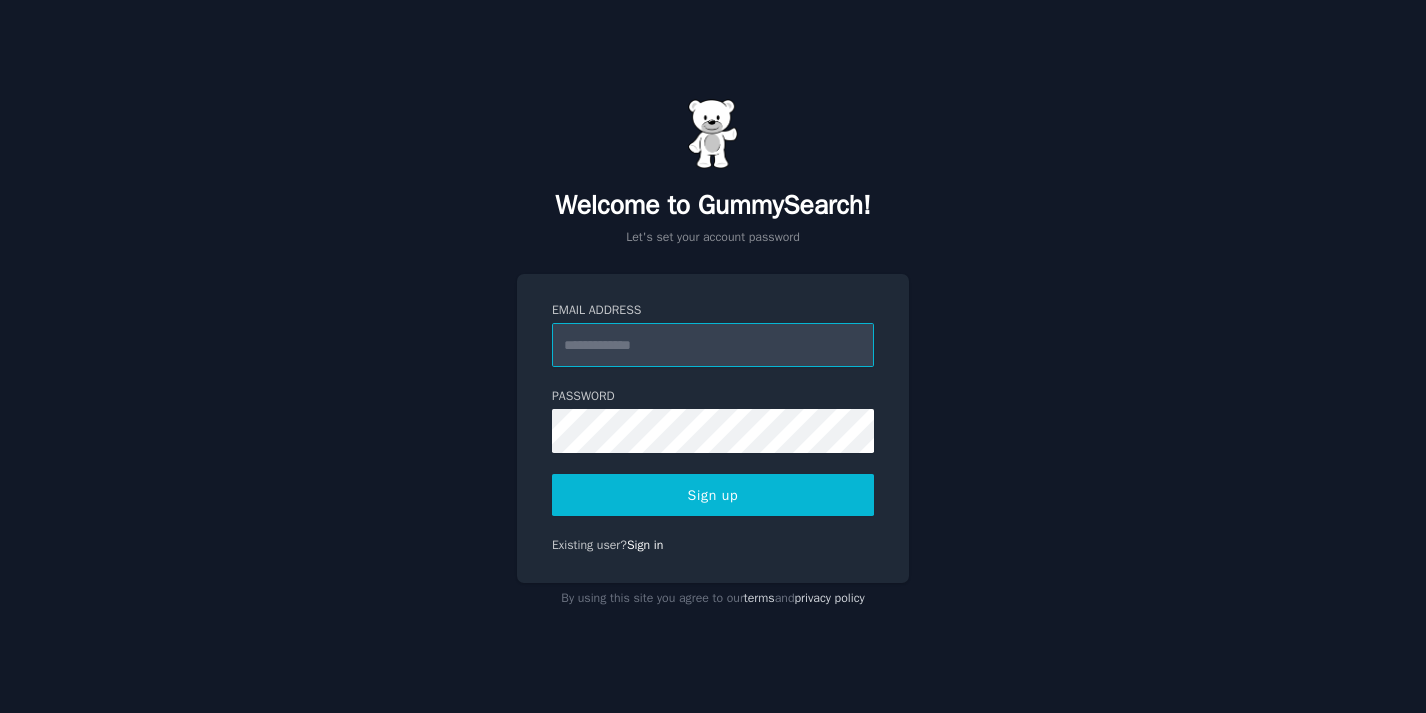 click on "Email Address" at bounding box center [713, 345] 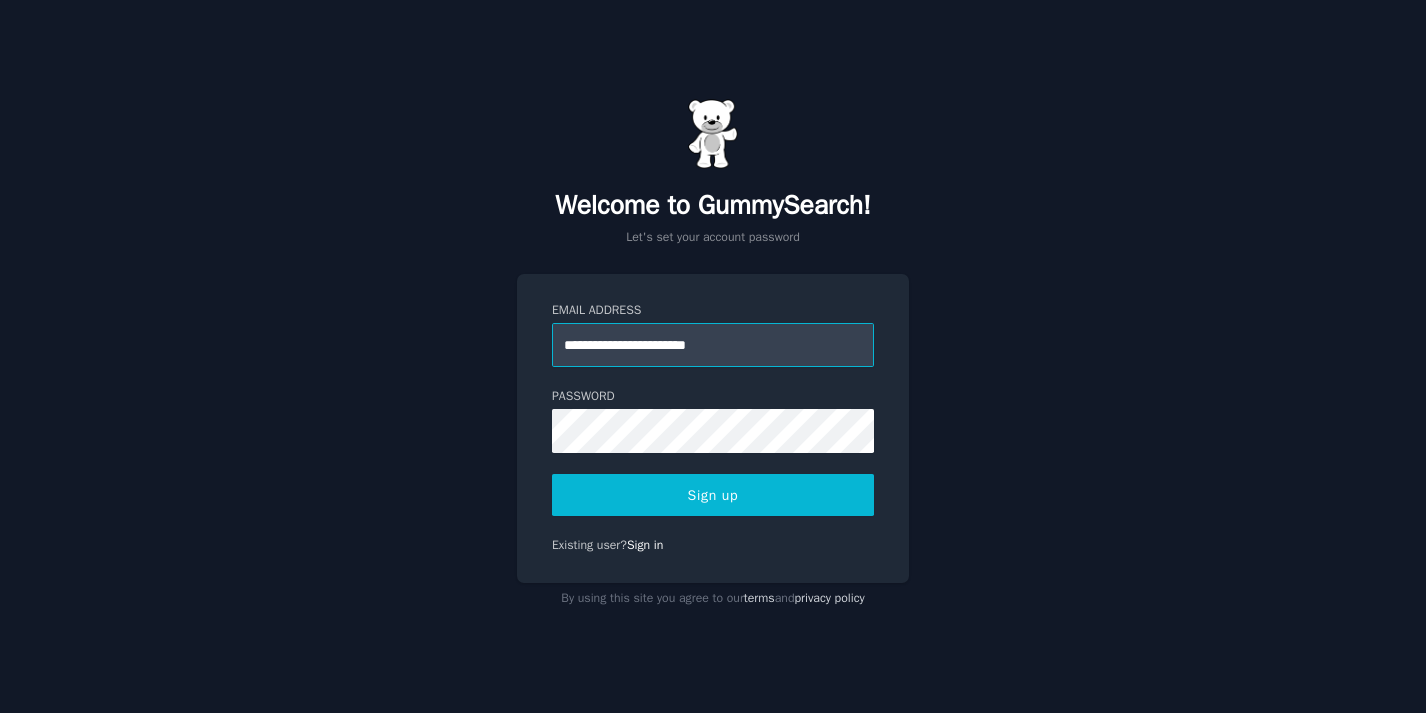 type on "**********" 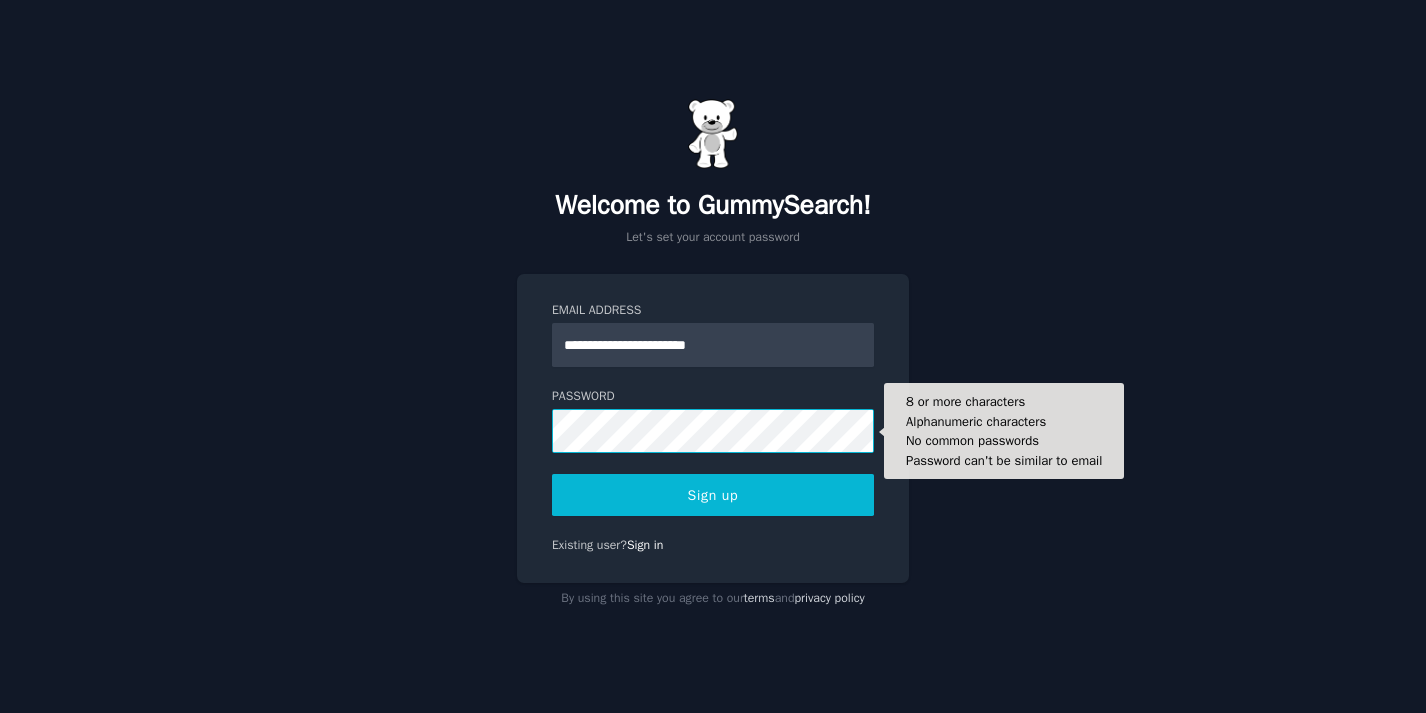 click on "Sign up" at bounding box center (713, 495) 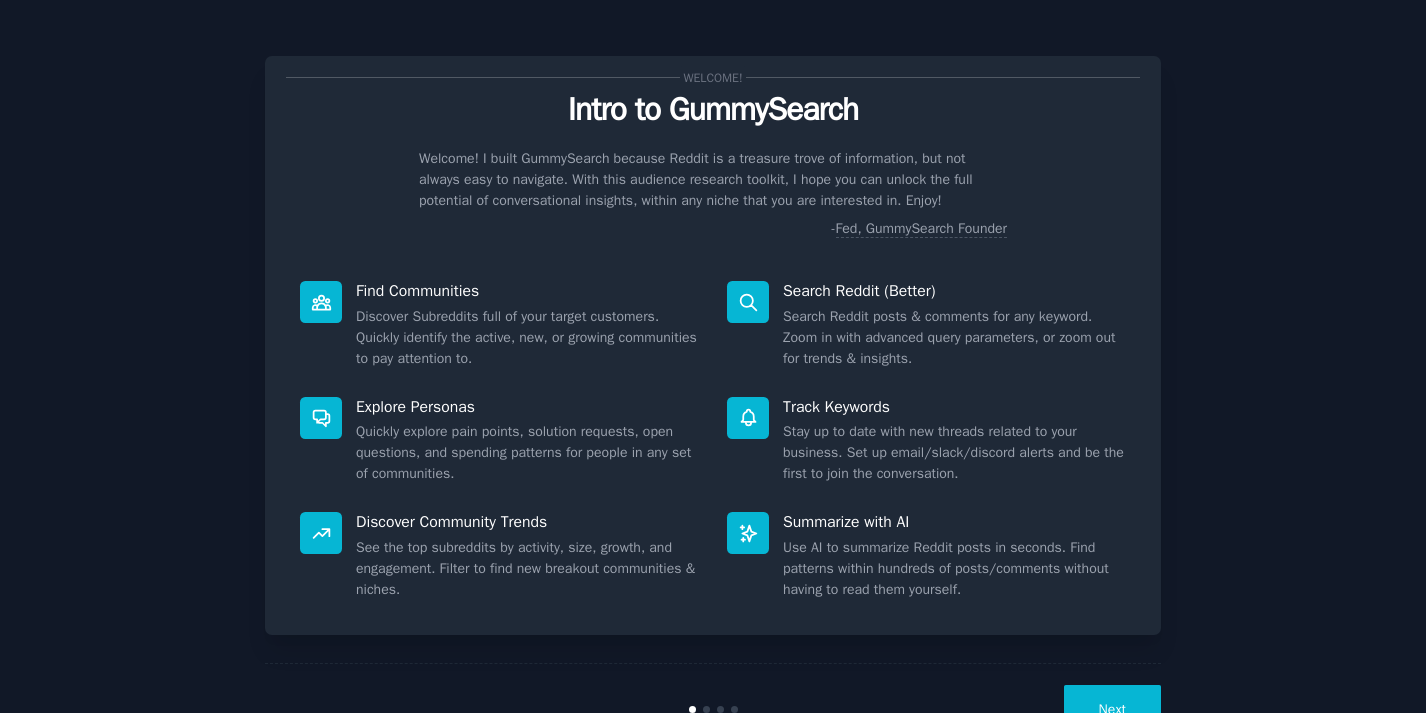 scroll, scrollTop: 0, scrollLeft: 0, axis: both 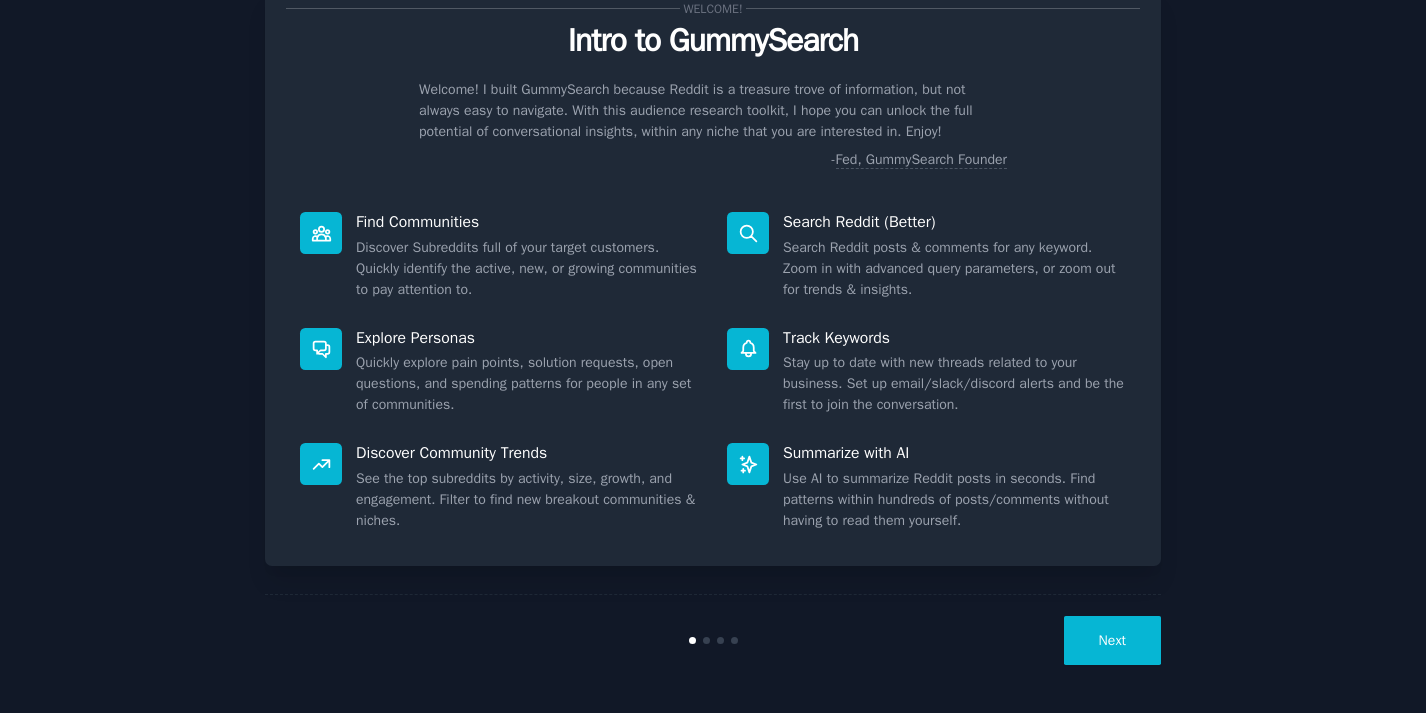 click on "Next" at bounding box center [1112, 640] 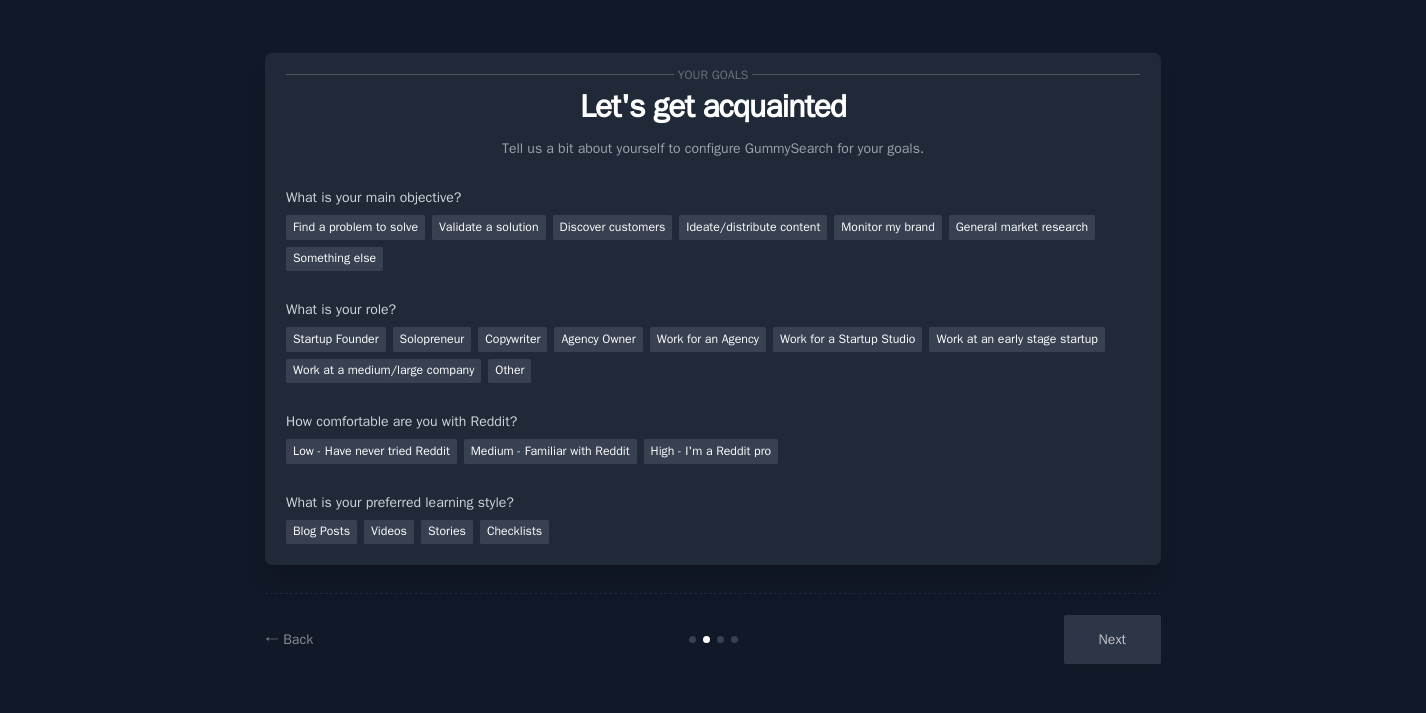 click on "Next" at bounding box center [1011, 639] 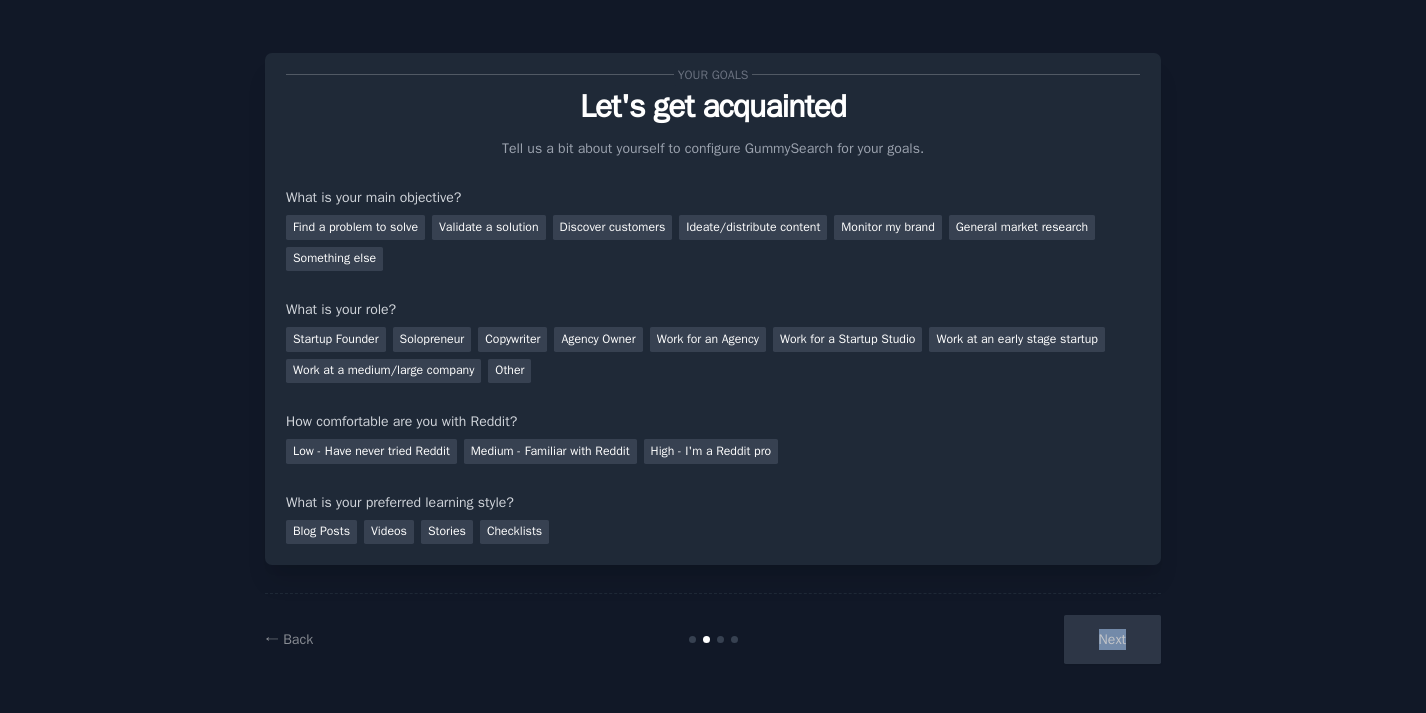click on "Next" at bounding box center (1011, 639) 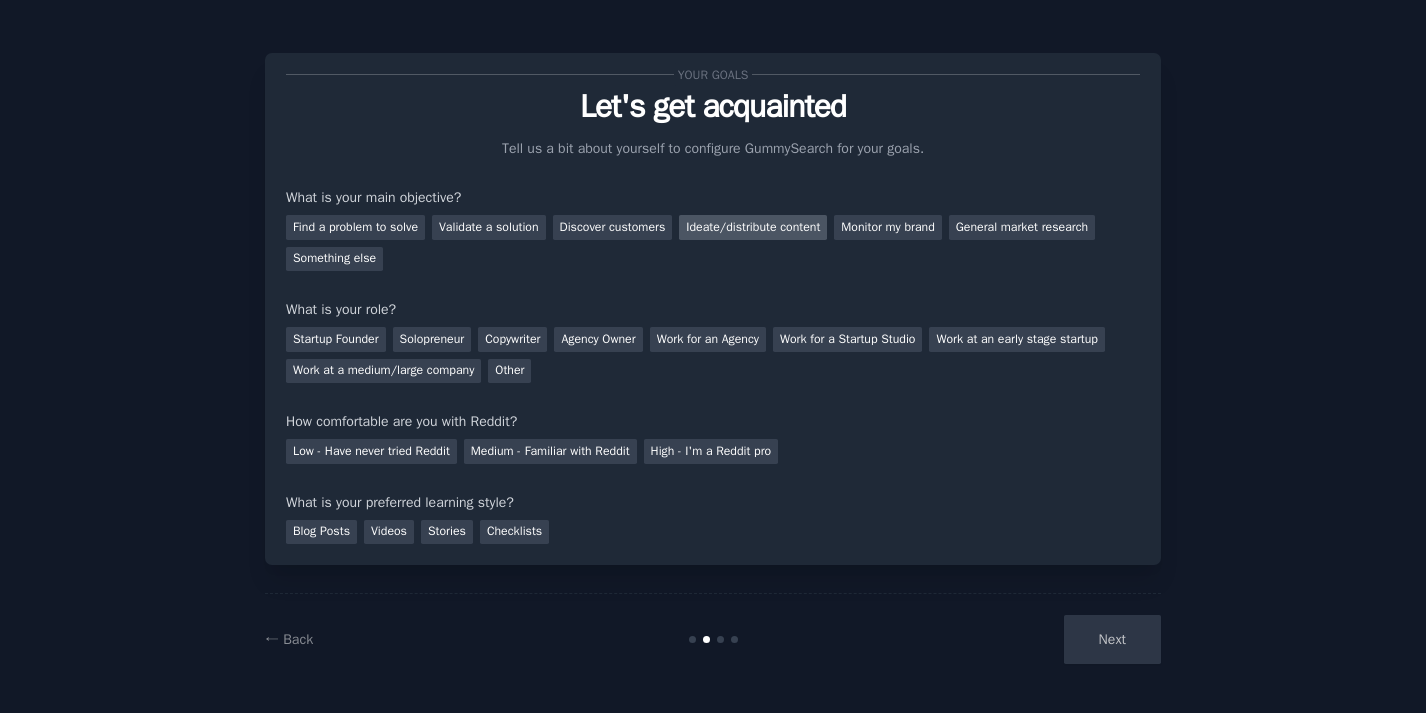 click on "Ideate/distribute content" at bounding box center [753, 227] 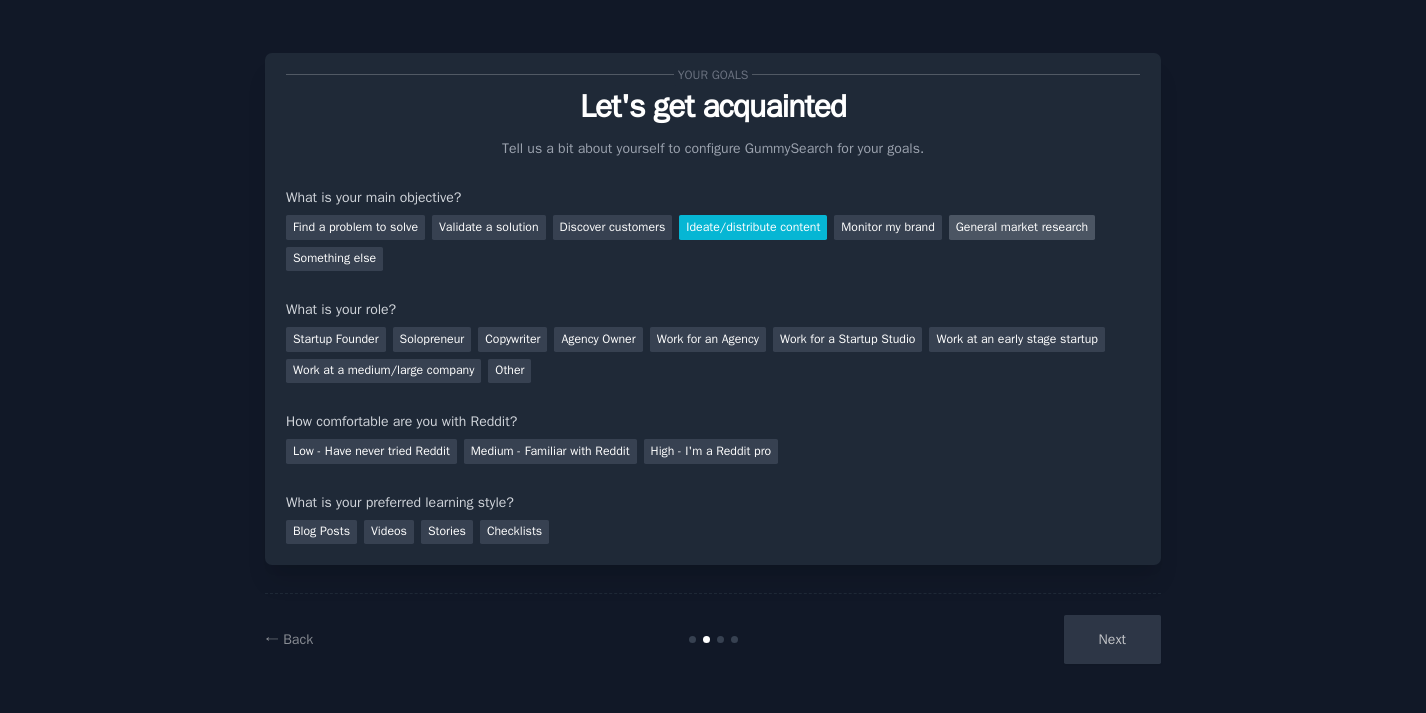 click on "General market research" at bounding box center (1022, 227) 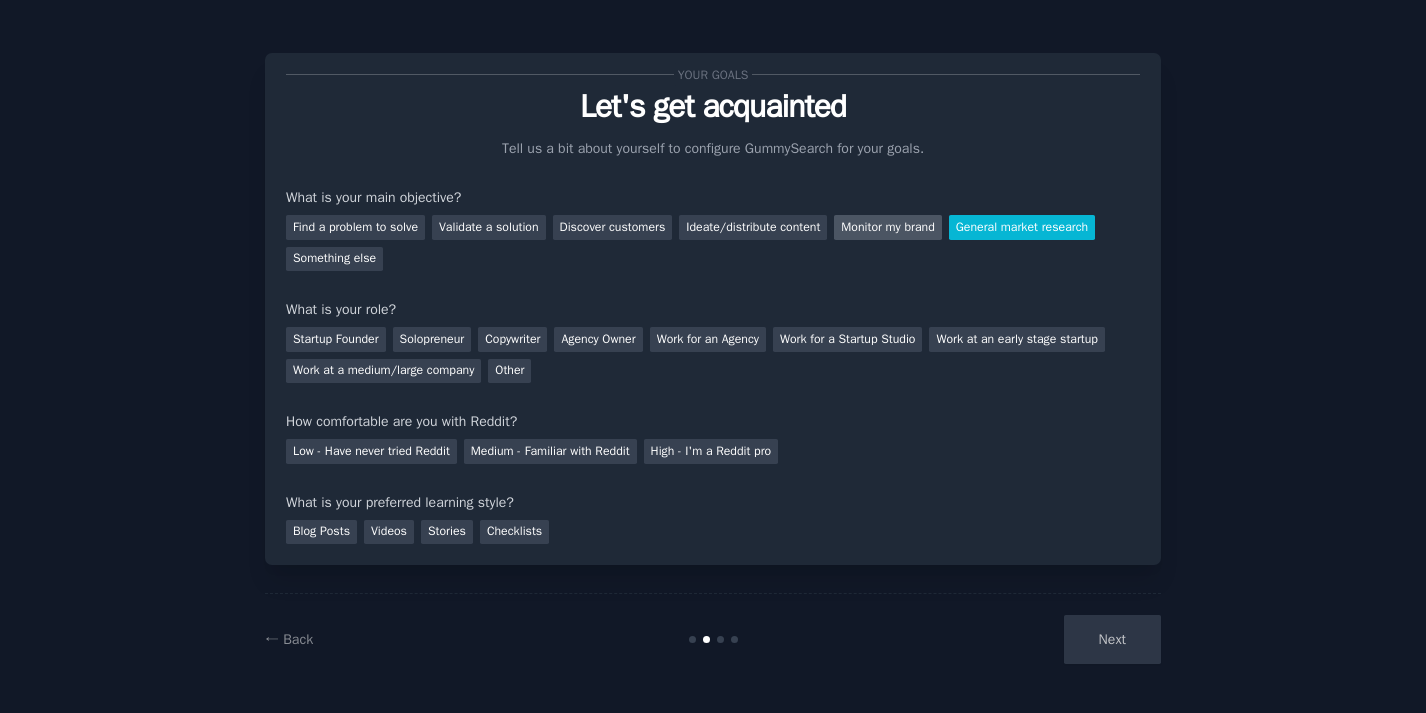 click on "Monitor my brand" at bounding box center [887, 227] 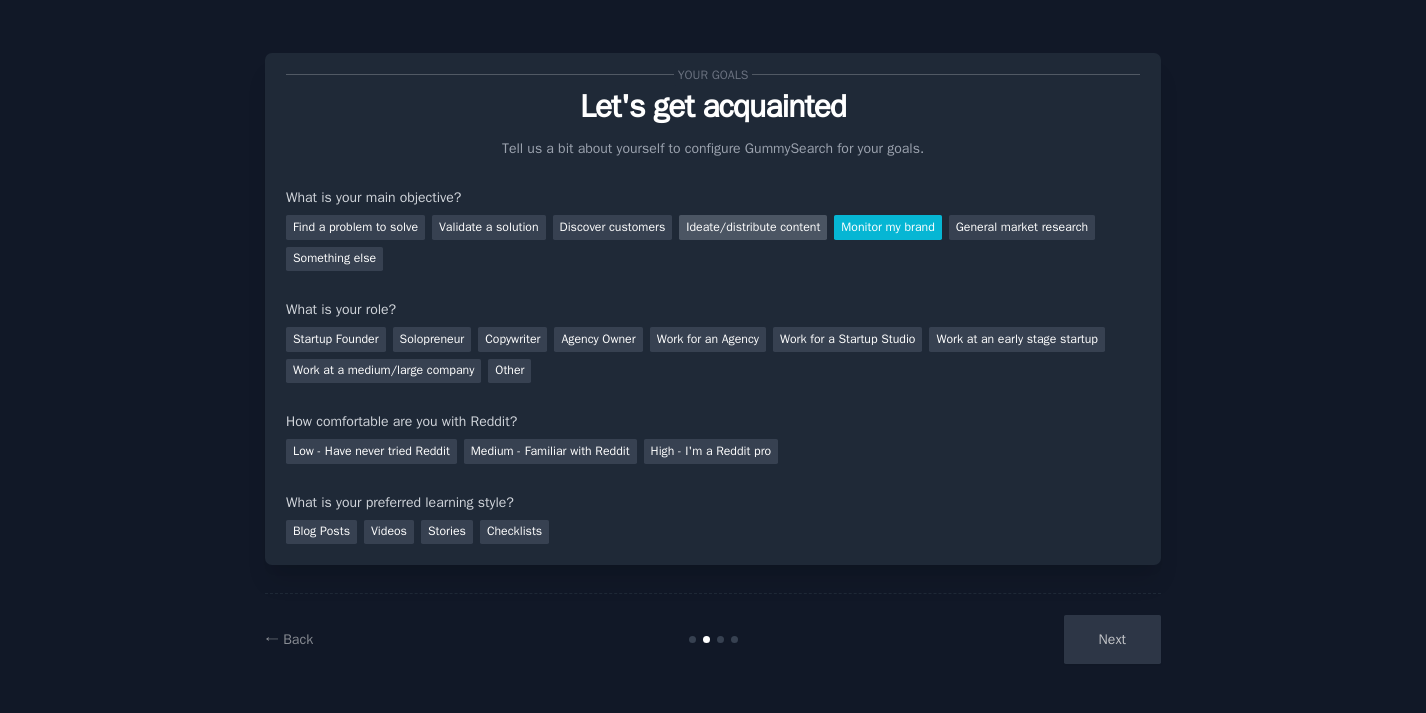 click on "Ideate/distribute content" at bounding box center [753, 227] 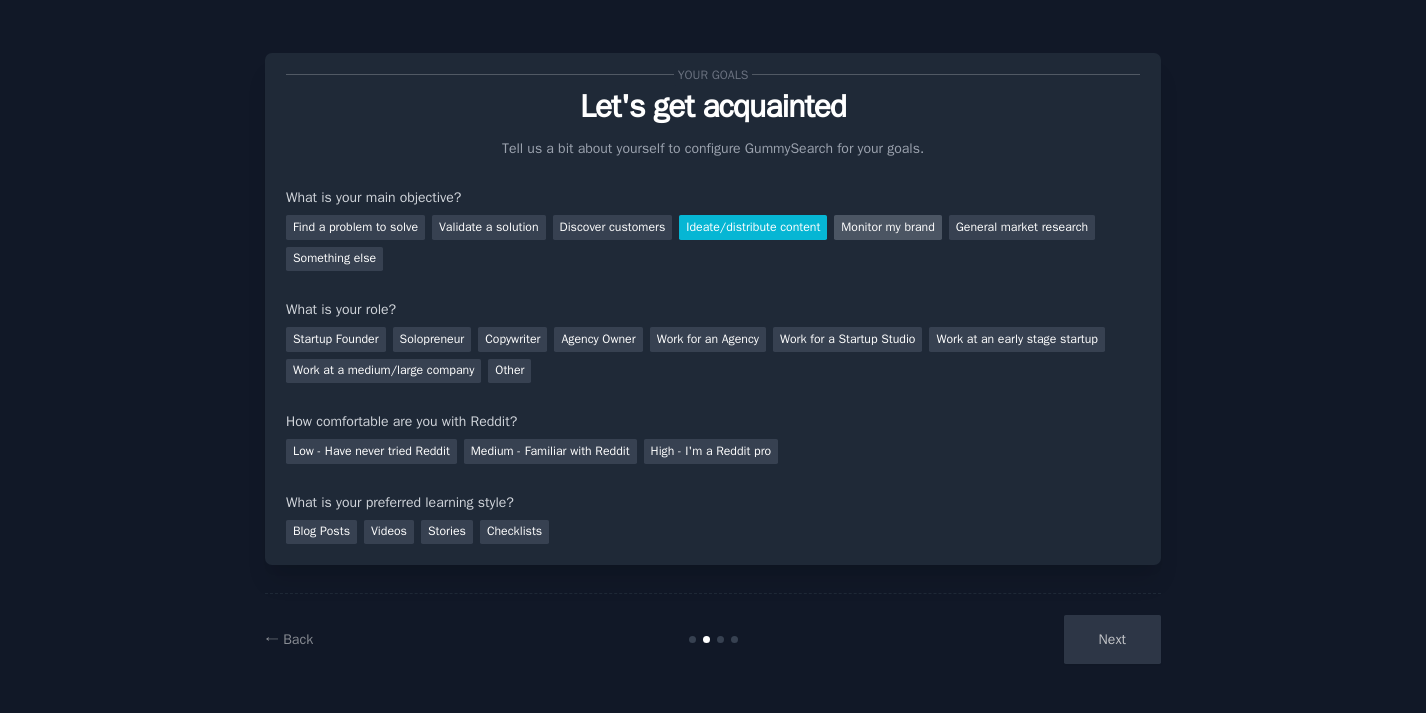 click on "Monitor my brand" at bounding box center (887, 227) 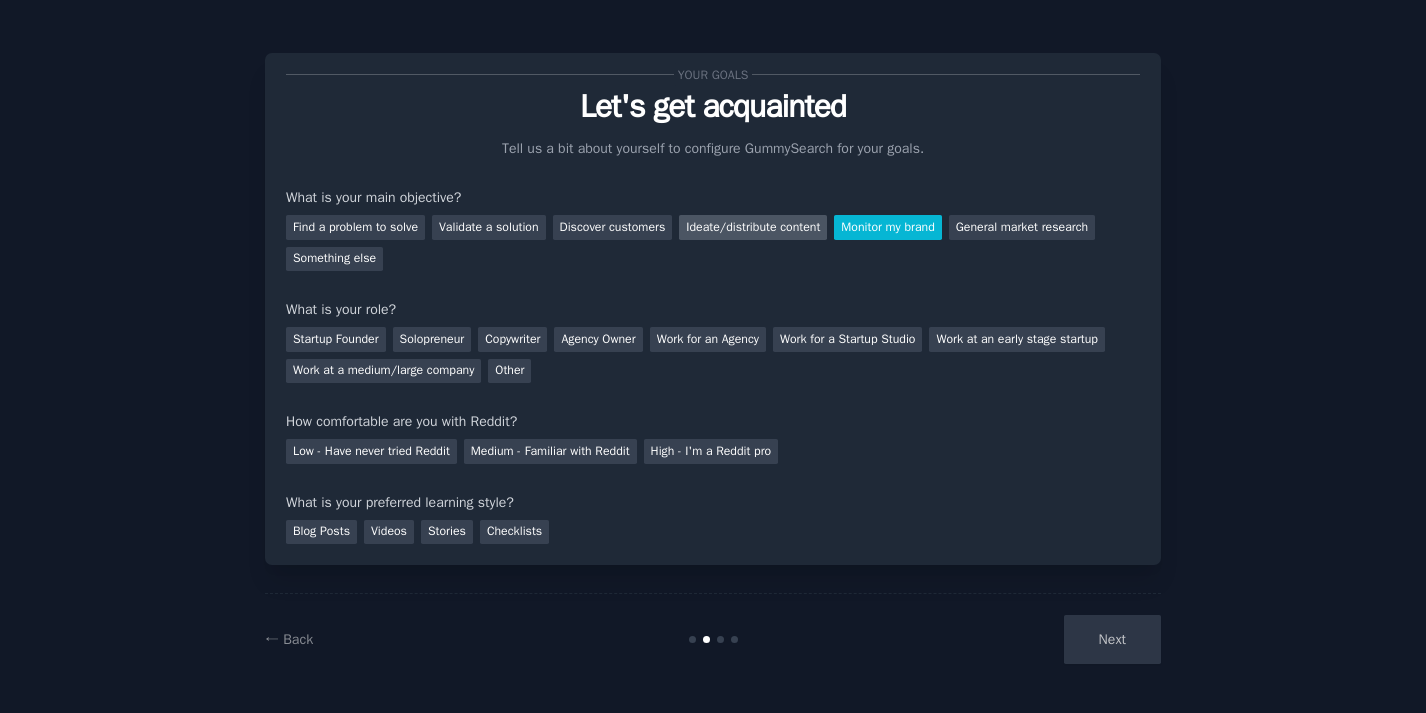 click on "Ideate/distribute content" at bounding box center [753, 227] 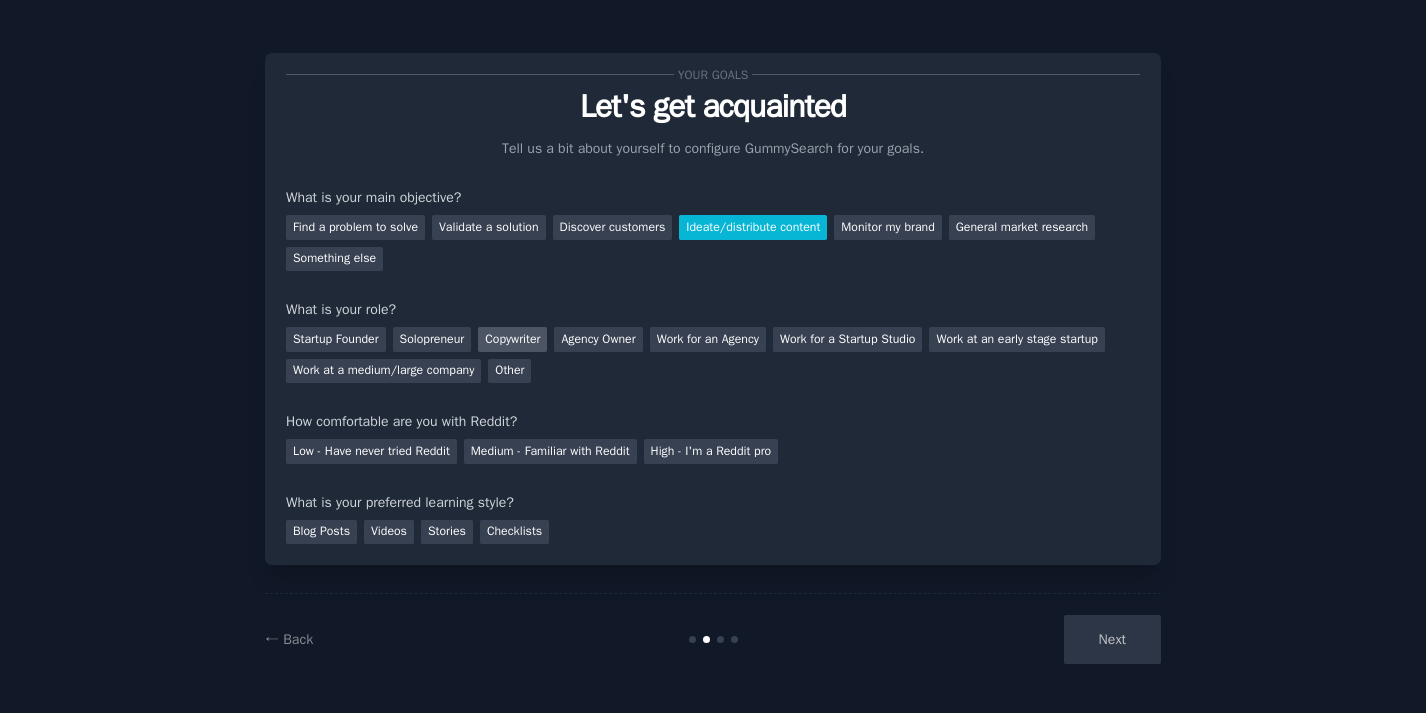 click on "Copywriter" at bounding box center (512, 339) 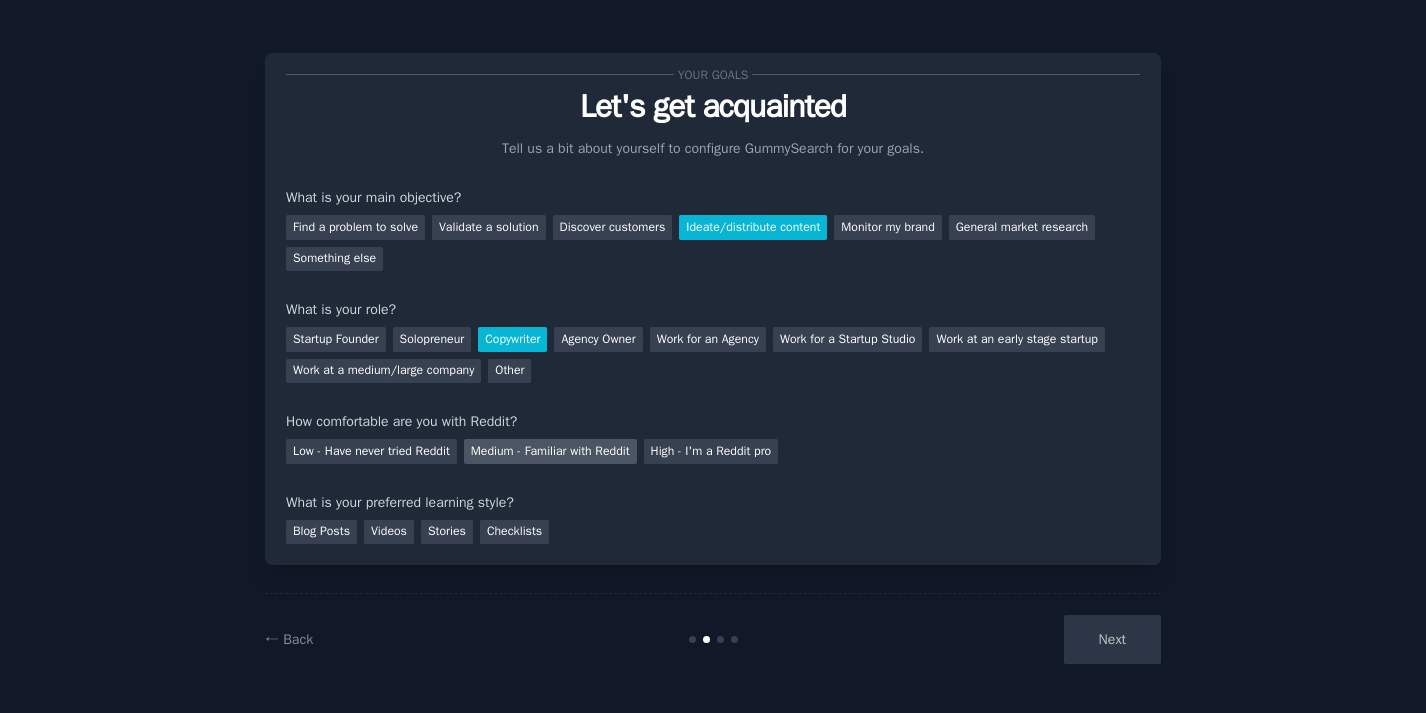 click on "Medium - Familiar with Reddit" at bounding box center (550, 451) 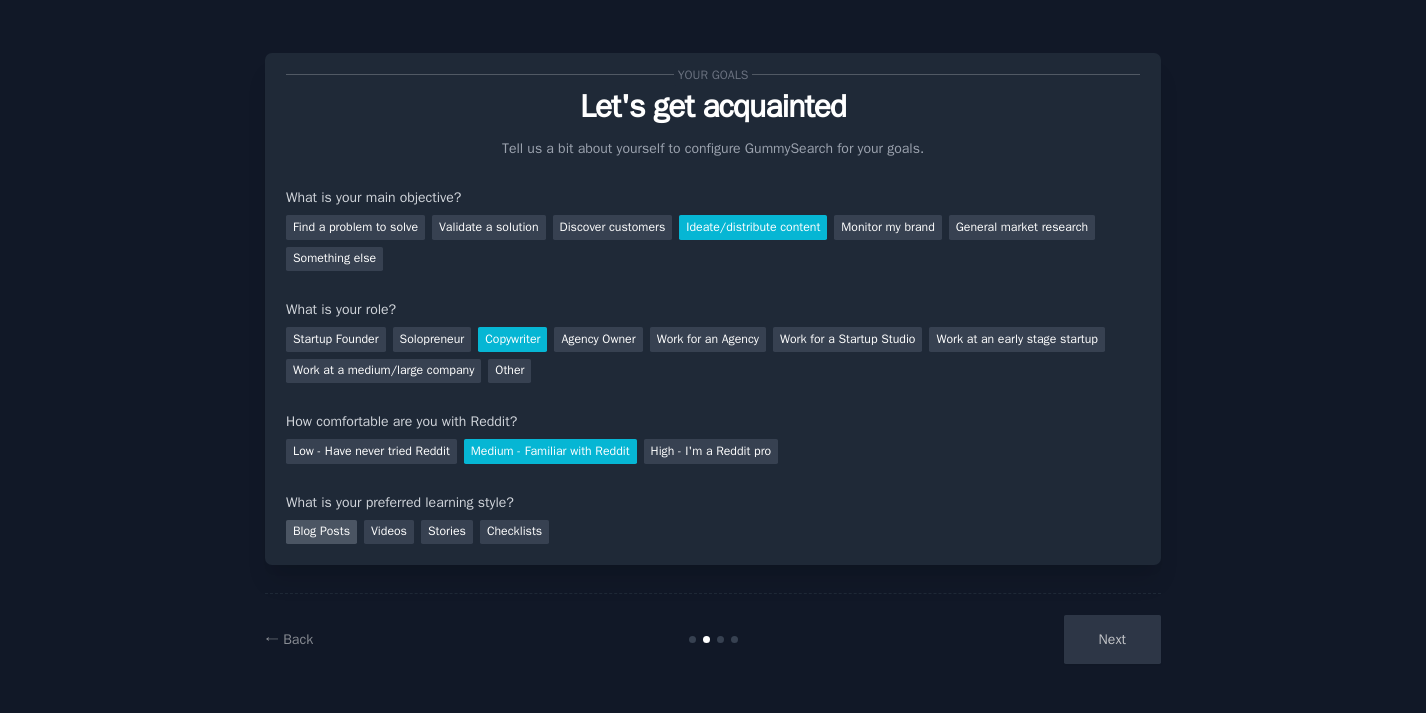 click on "Blog Posts" at bounding box center [321, 532] 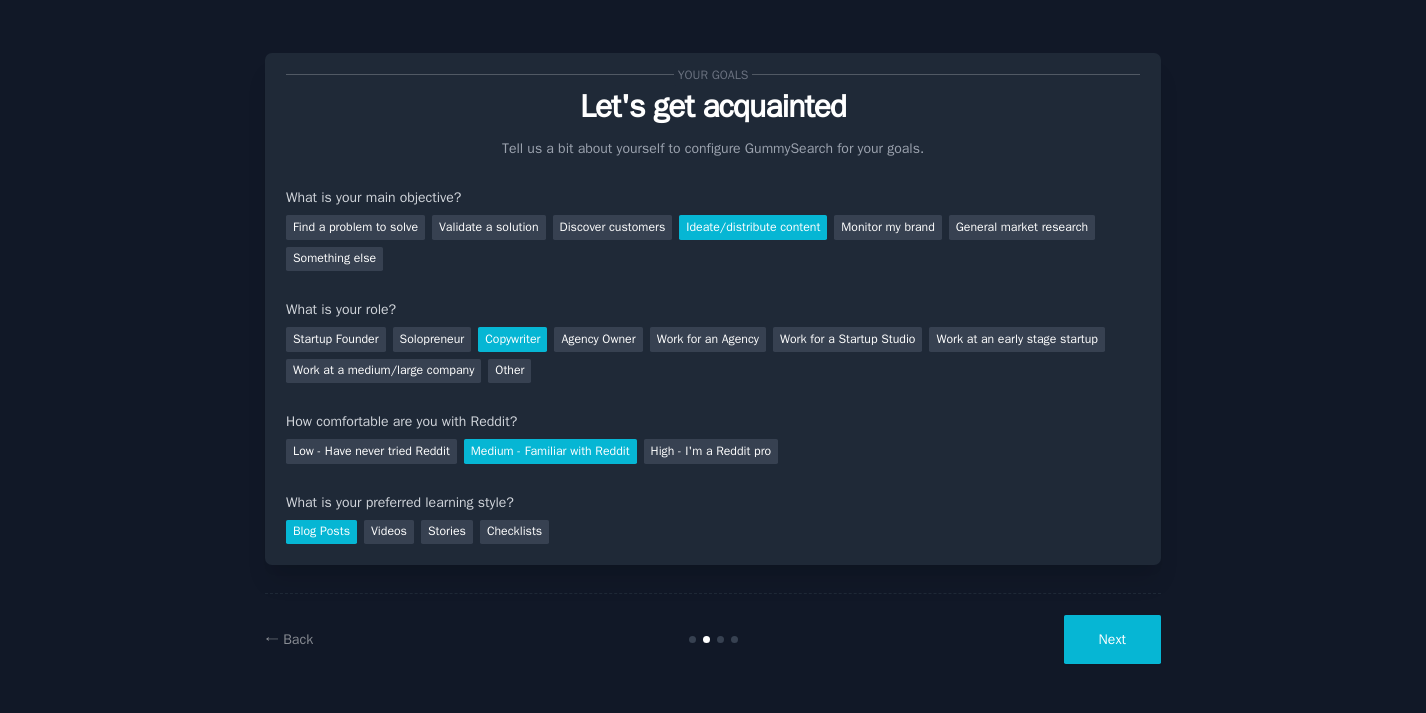 click on "Next" at bounding box center (1112, 639) 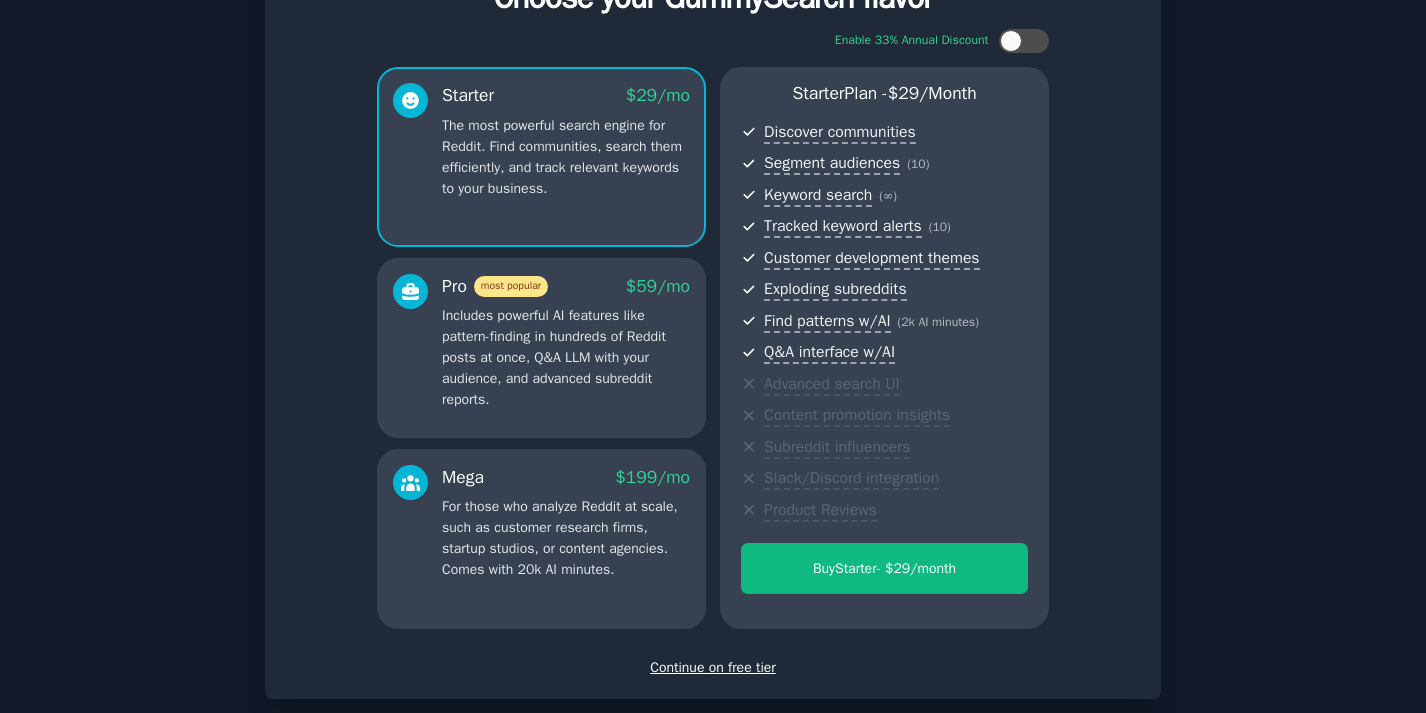 scroll, scrollTop: 218, scrollLeft: 0, axis: vertical 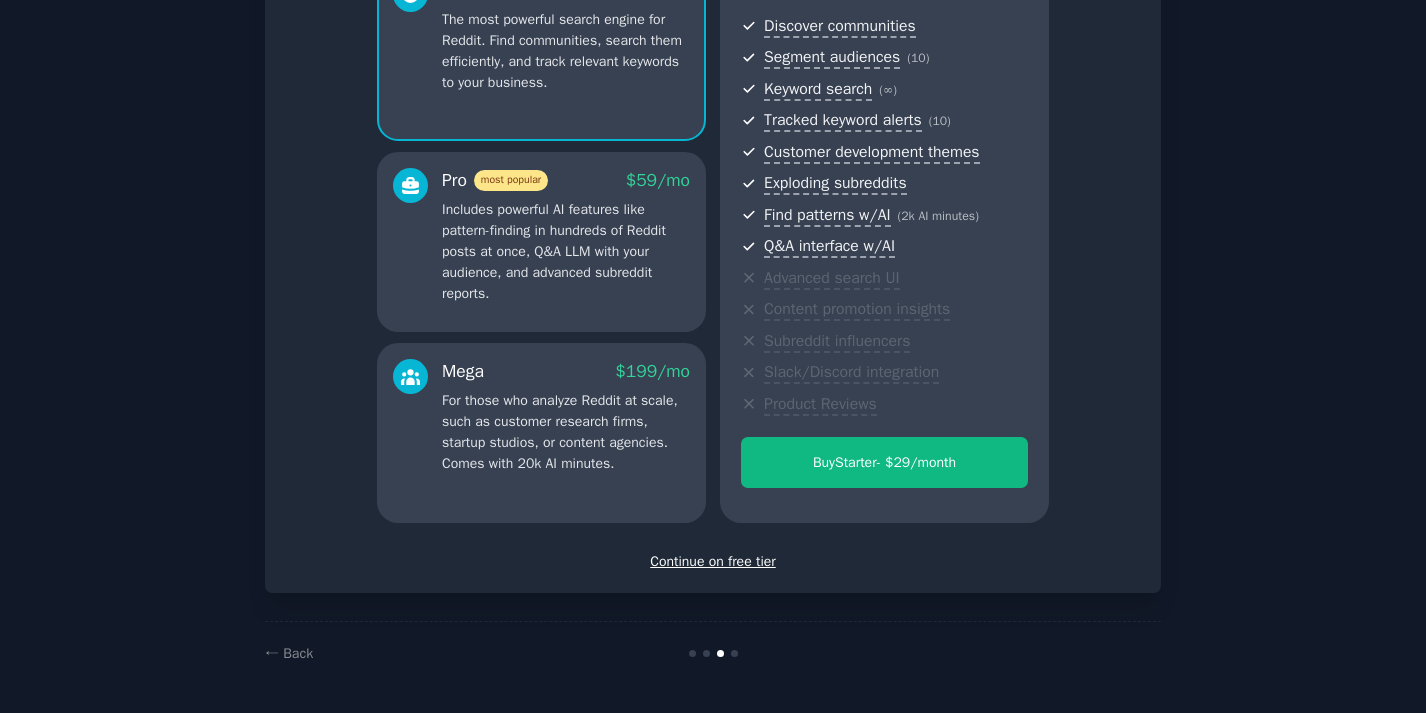 click on "Continue on free tier" at bounding box center (713, 561) 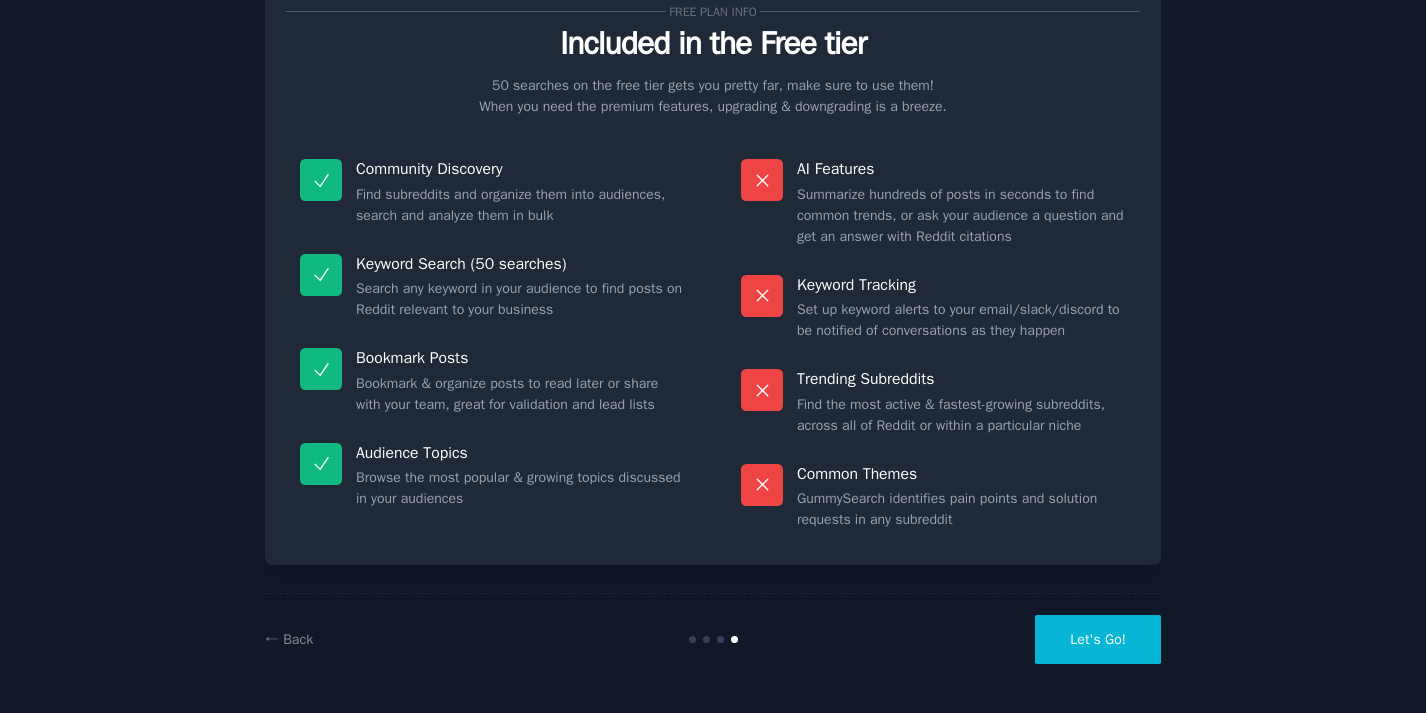 click on "Let's Go!" at bounding box center (1098, 639) 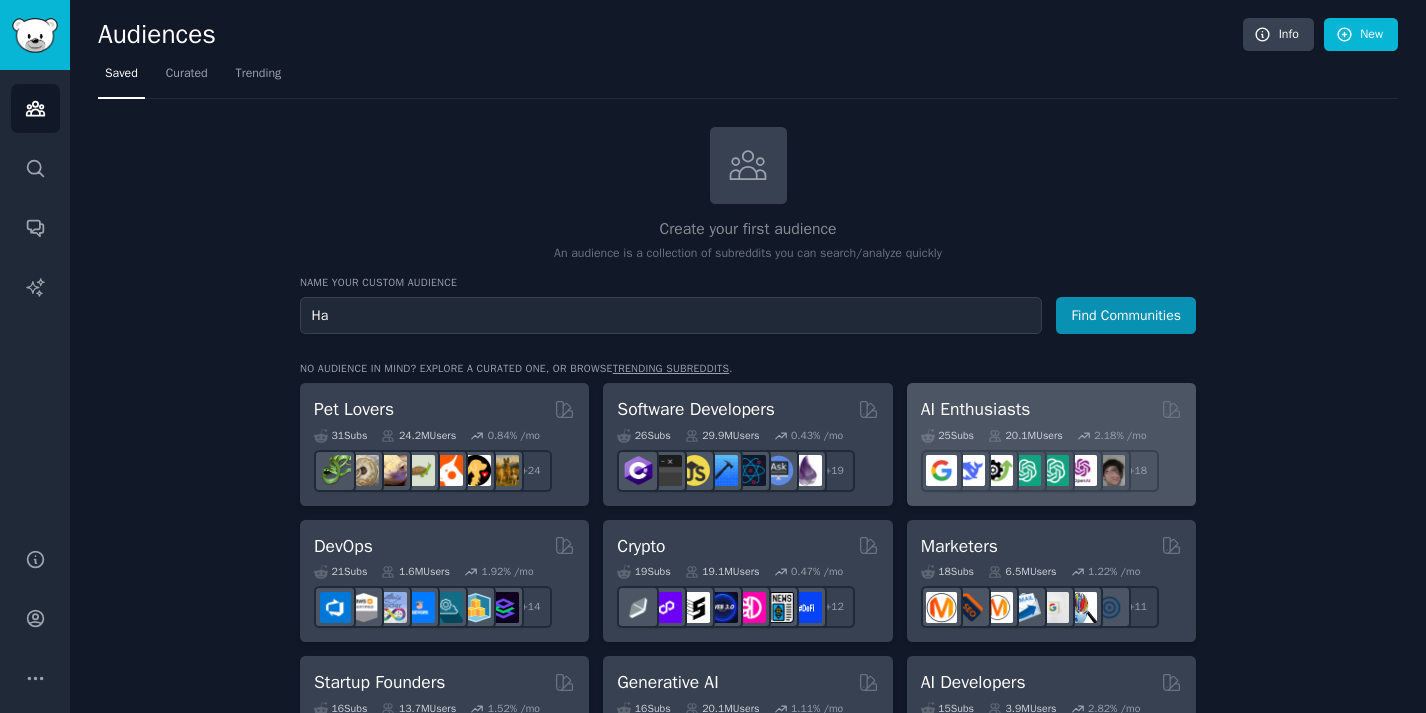 type on "H" 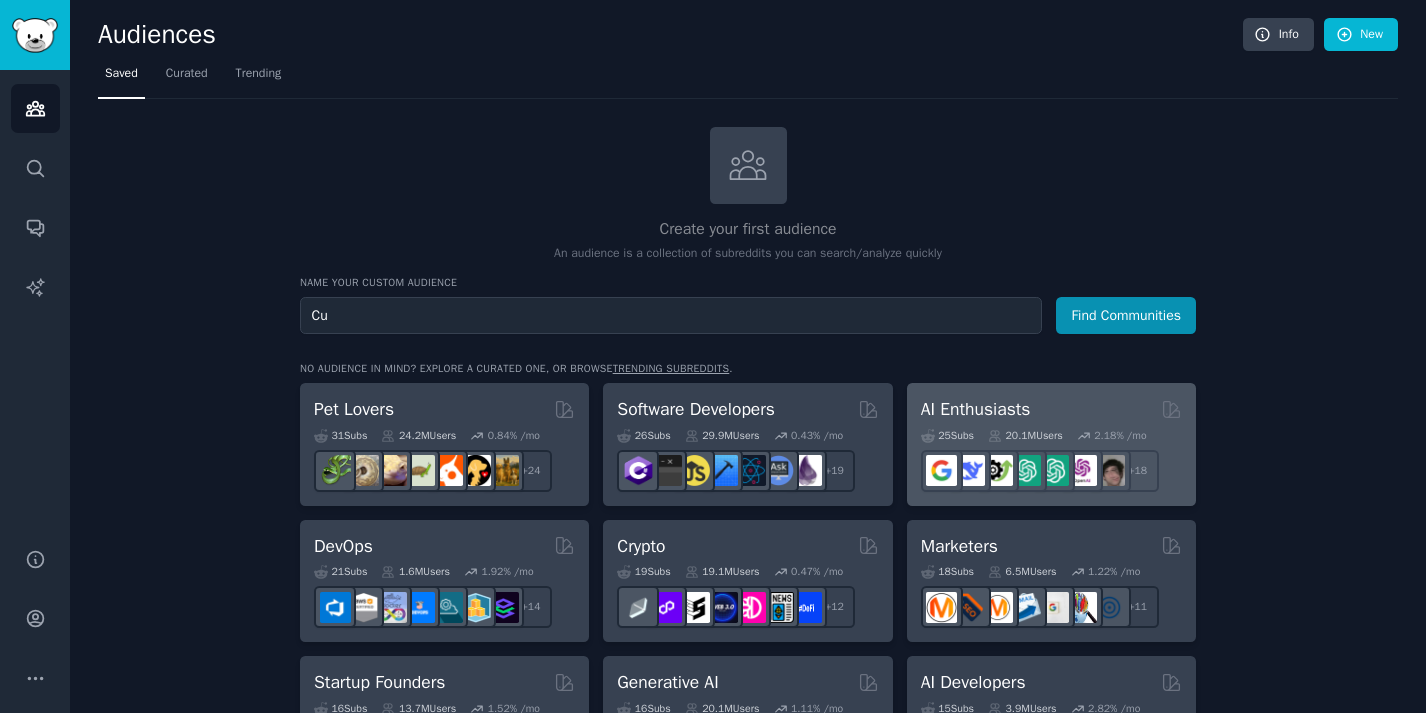 type on "C" 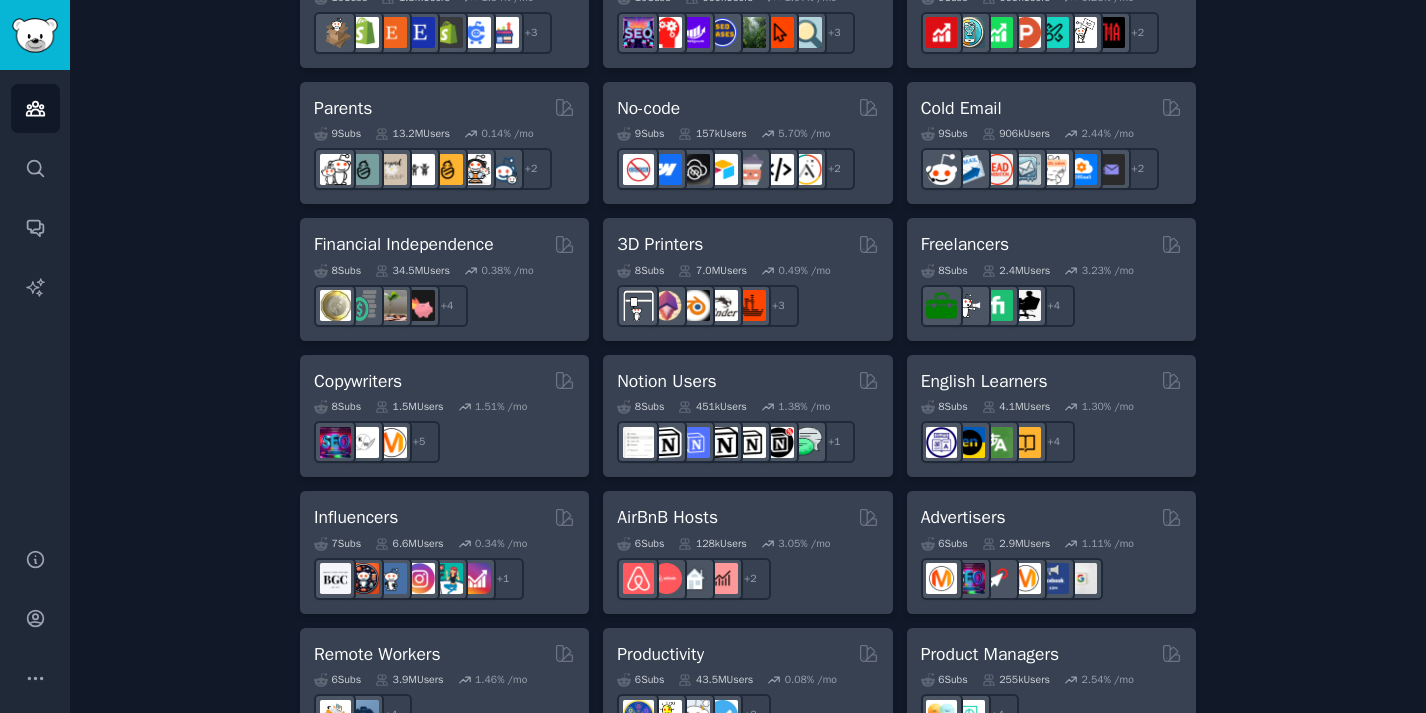 scroll, scrollTop: 0, scrollLeft: 0, axis: both 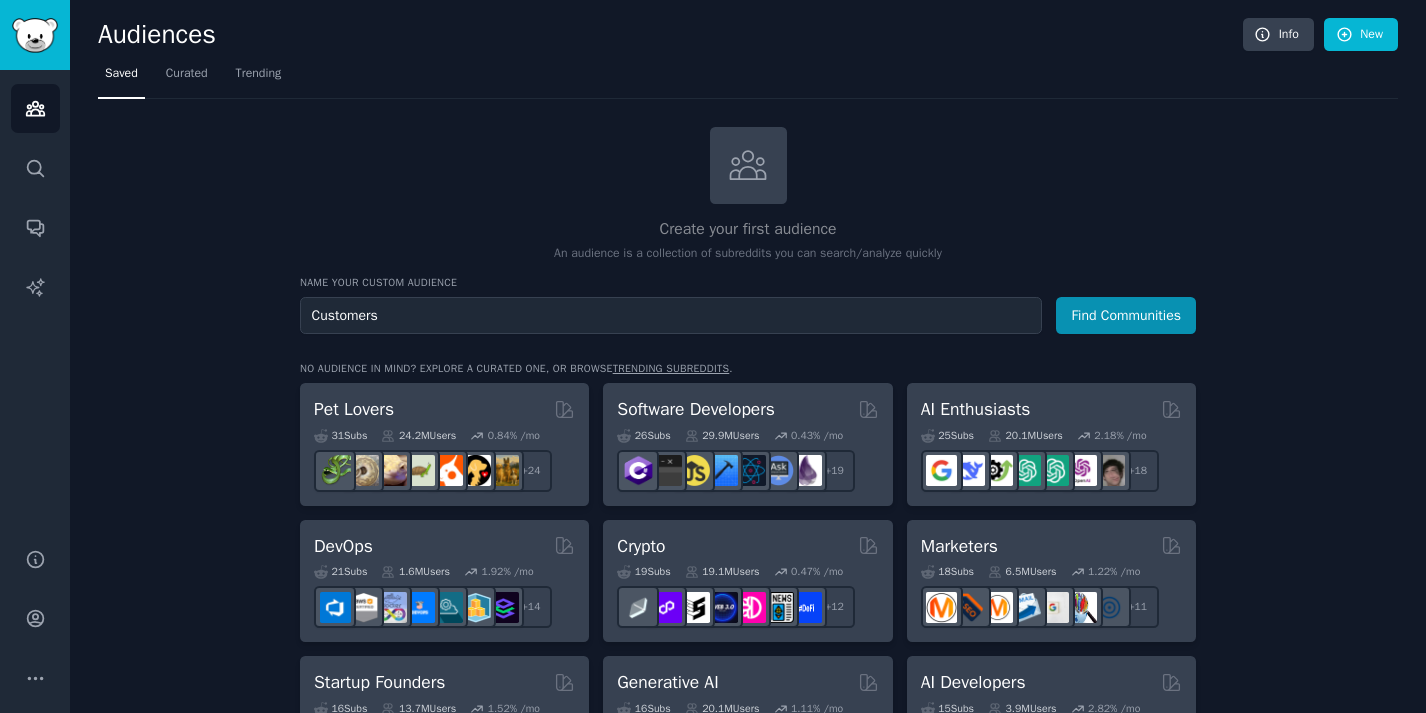 type on "Customers" 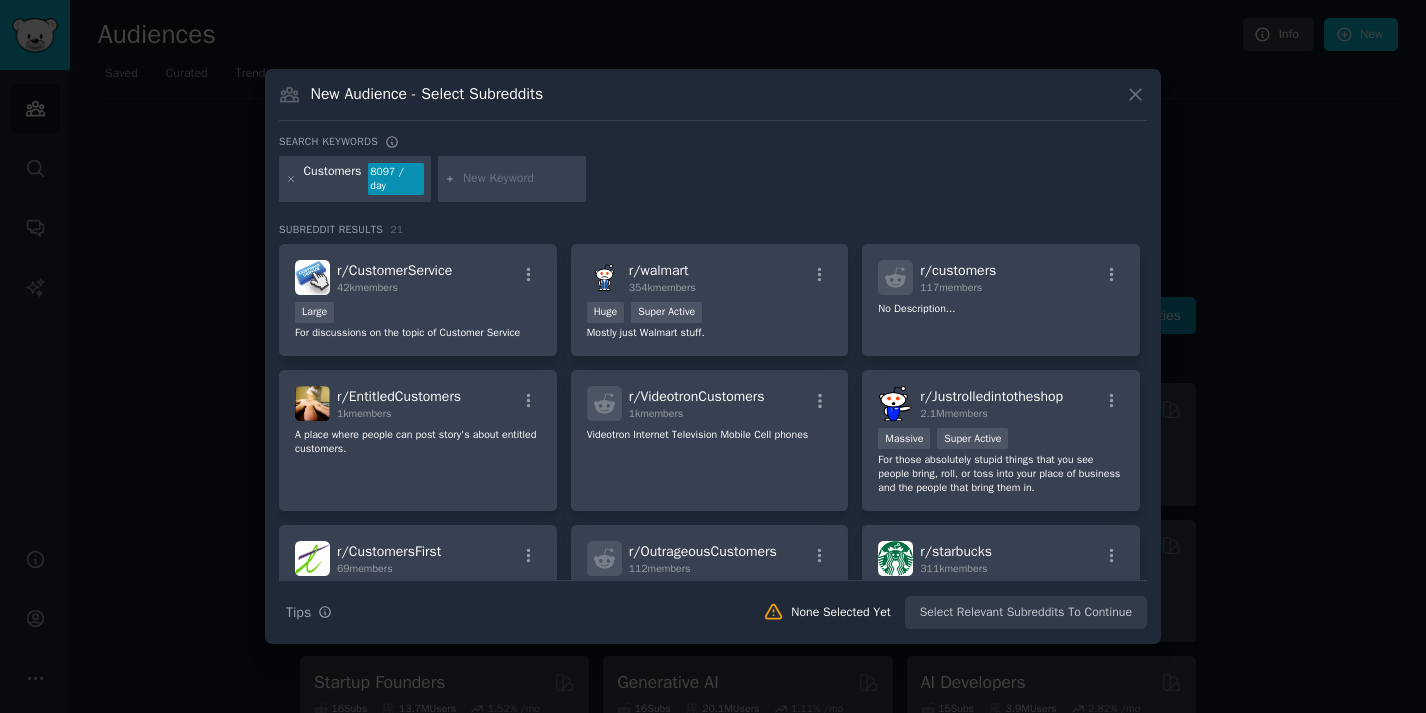 click at bounding box center (521, 179) 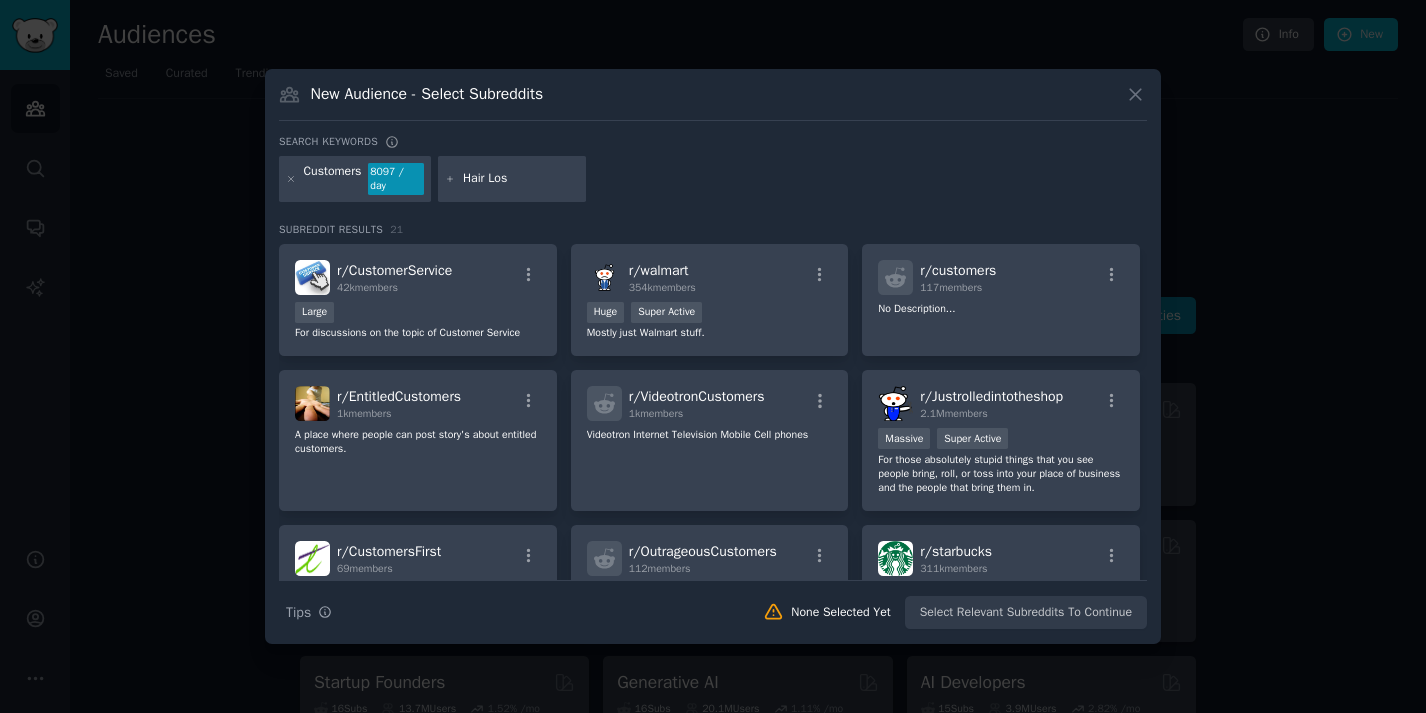 type on "Hair Loss" 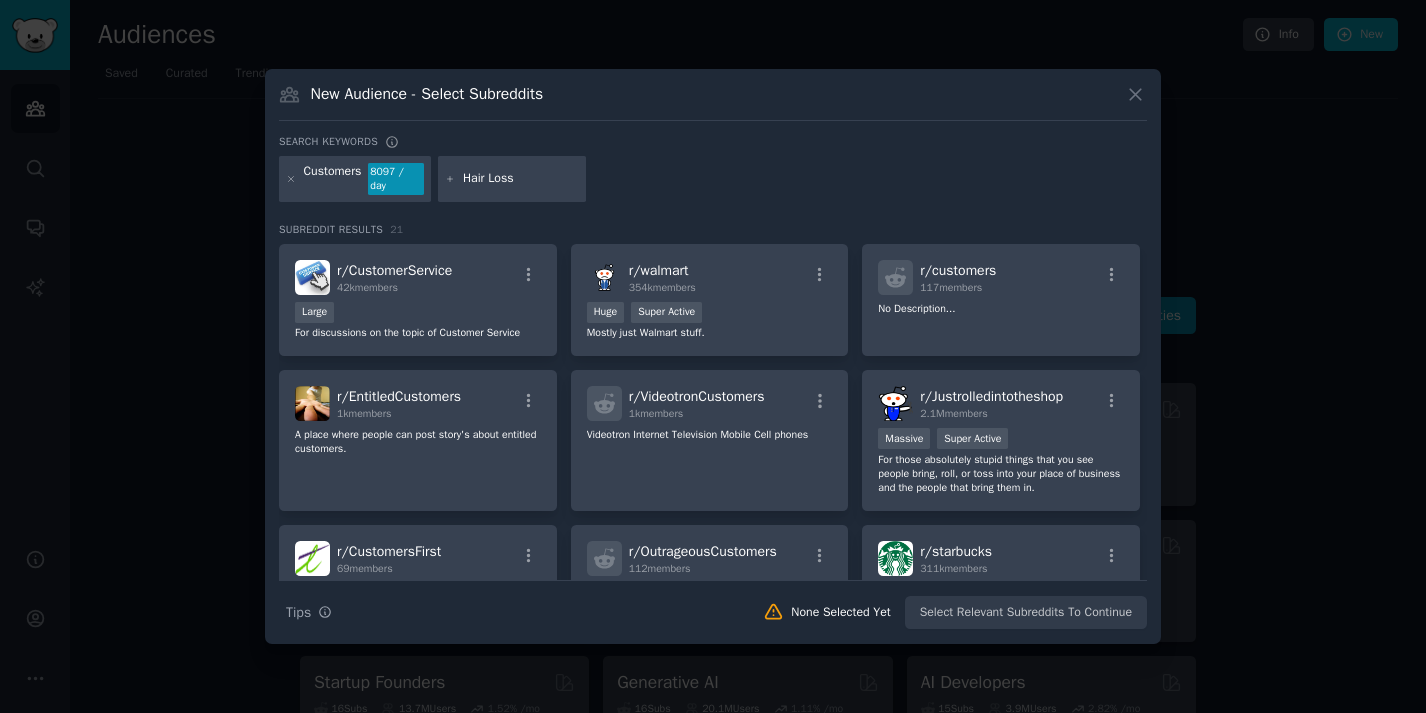 type 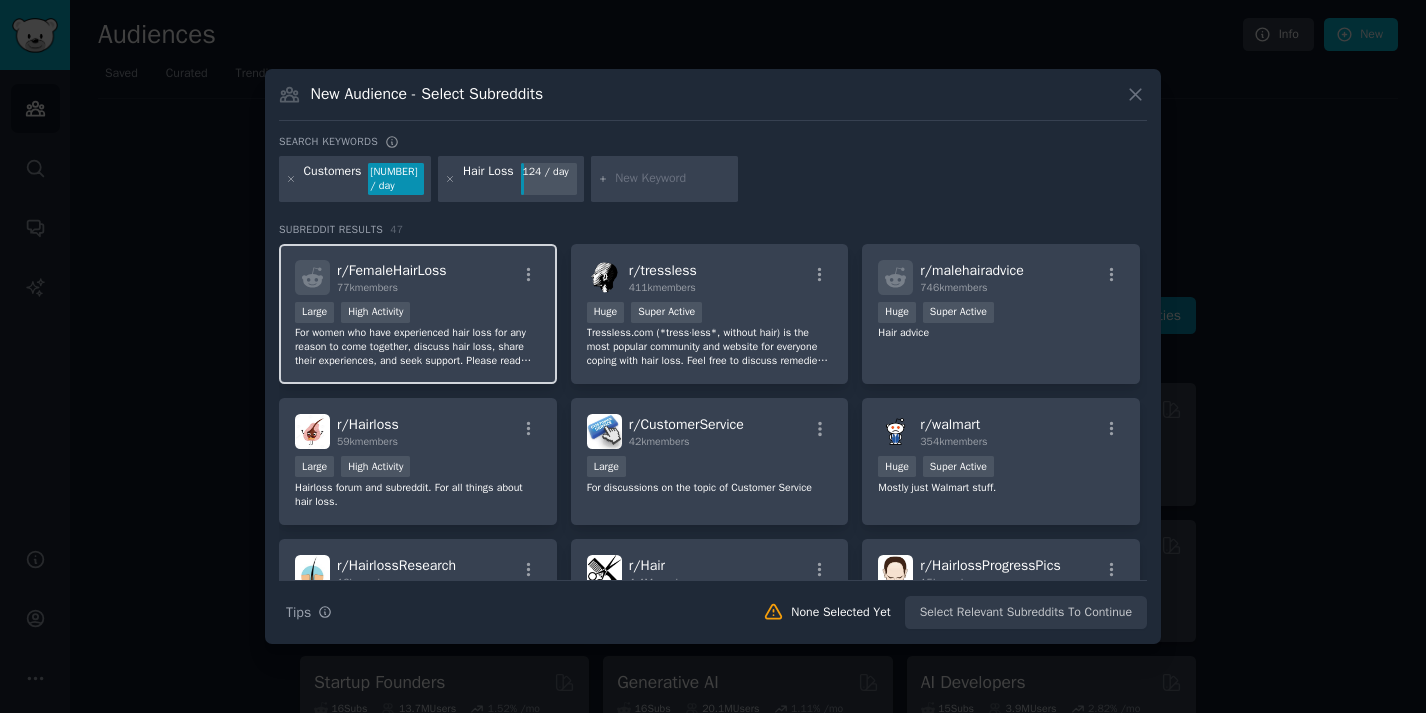 click on "Large High Activity" at bounding box center [418, 314] 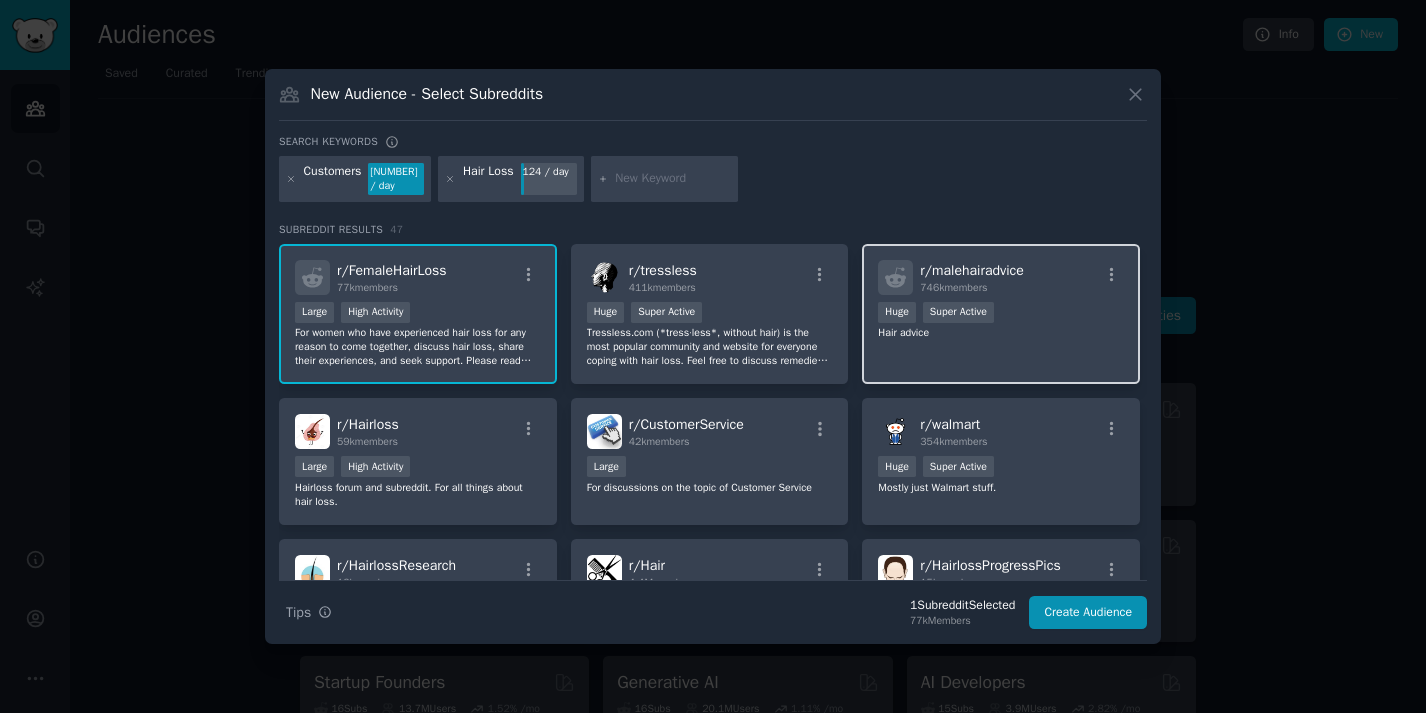 click on "r/ malehairadvice 746k  members Huge Super Active Hair advice" at bounding box center [1001, 314] 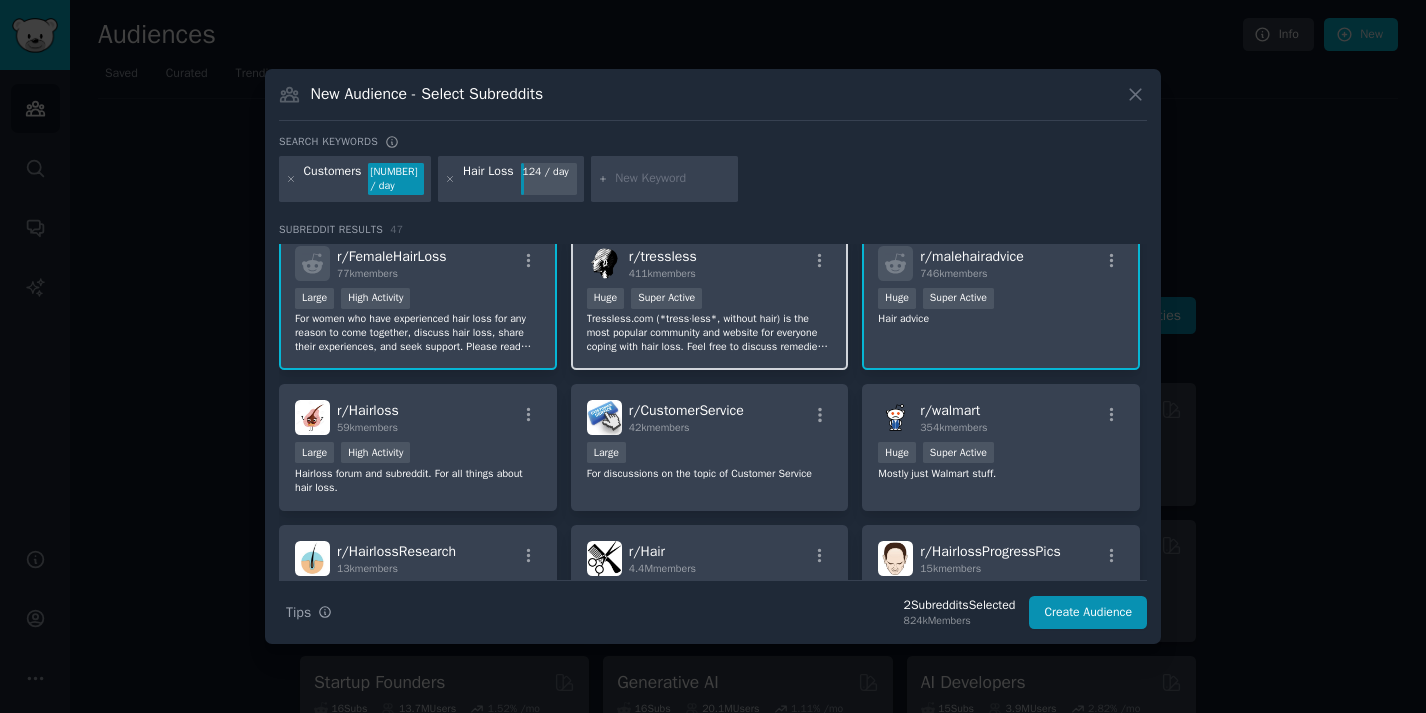 scroll, scrollTop: 0, scrollLeft: 0, axis: both 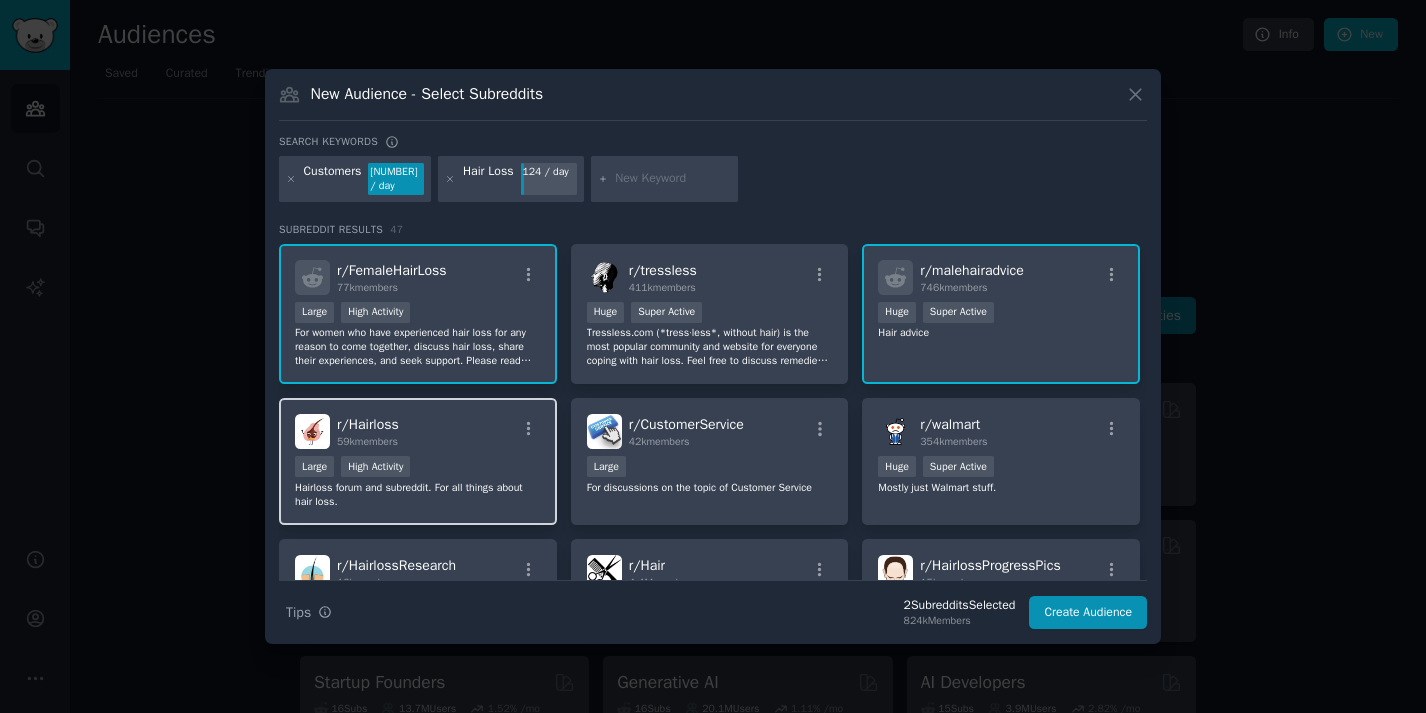 click on "Large High Activity" at bounding box center (418, 468) 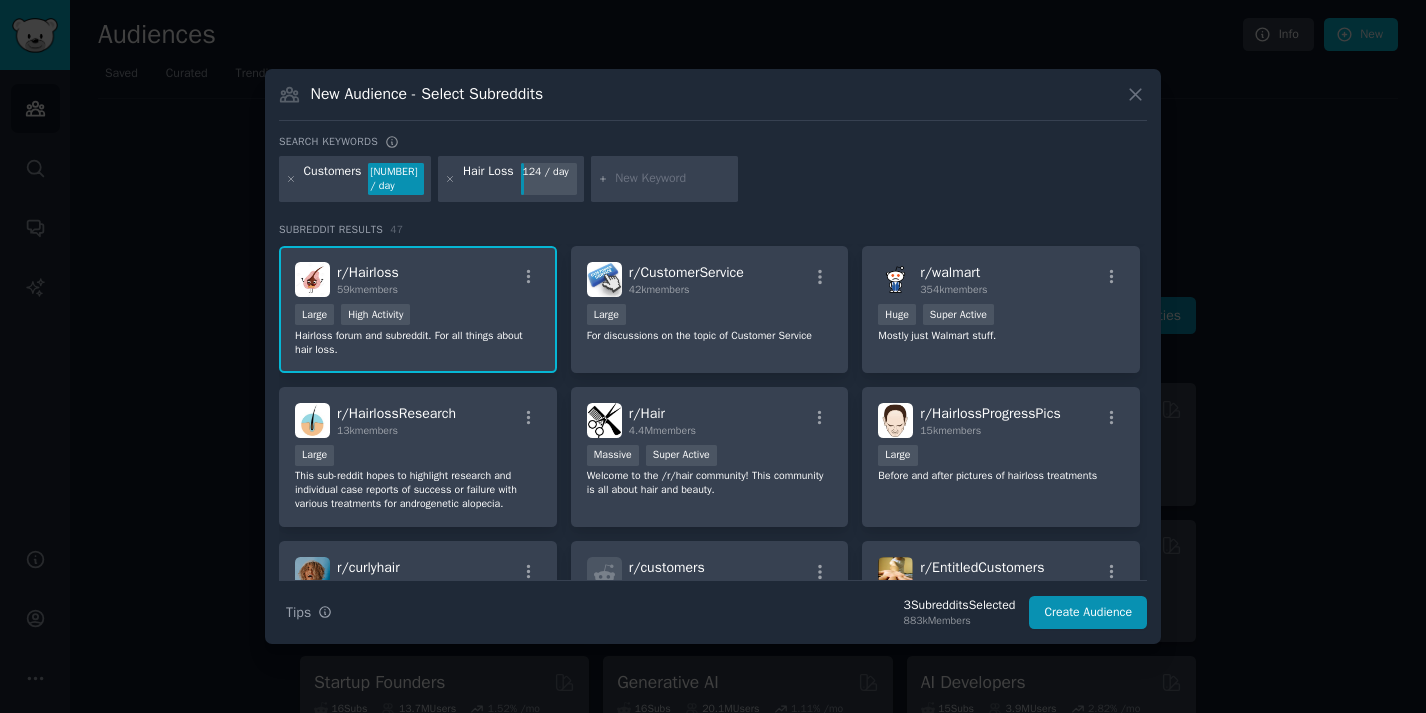scroll, scrollTop: 184, scrollLeft: 0, axis: vertical 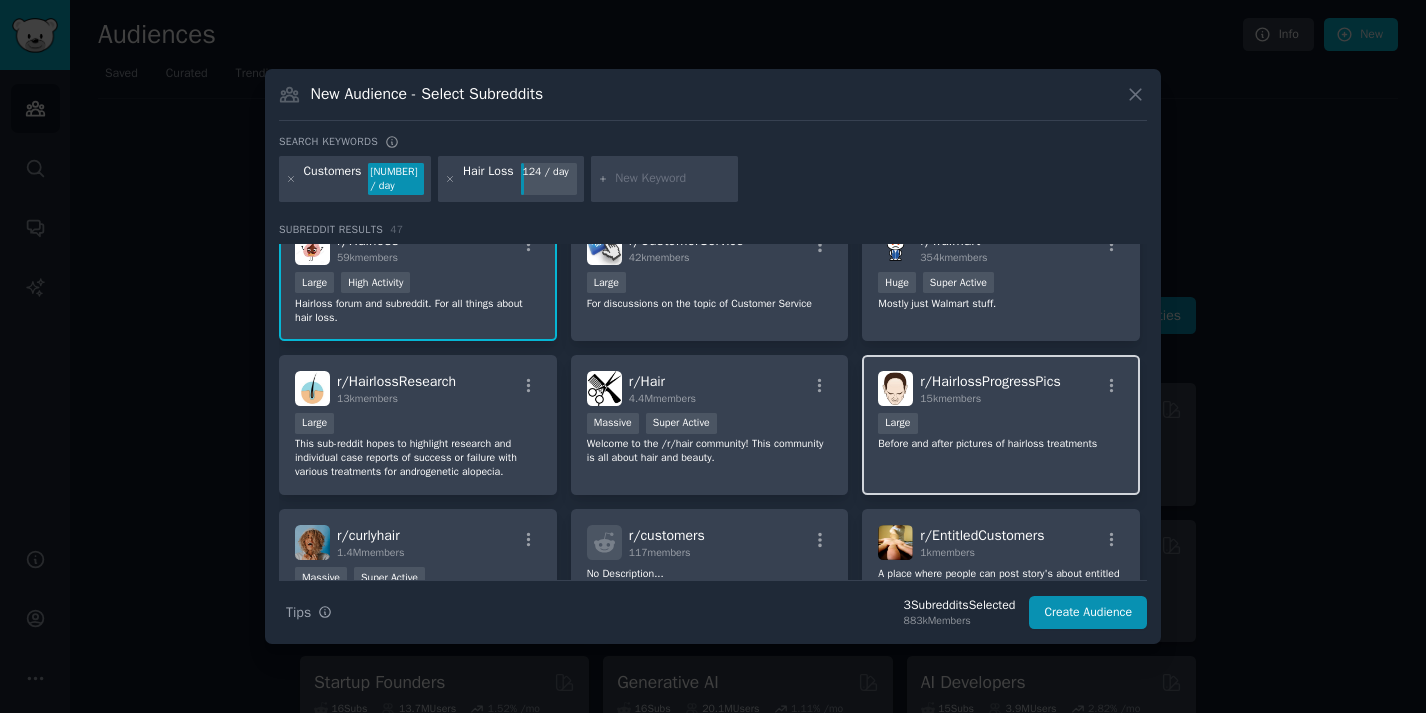 click on "r/ HairlossProgressPics 15k  members Large Before and after pictures of hairloss treatments" at bounding box center (1001, 425) 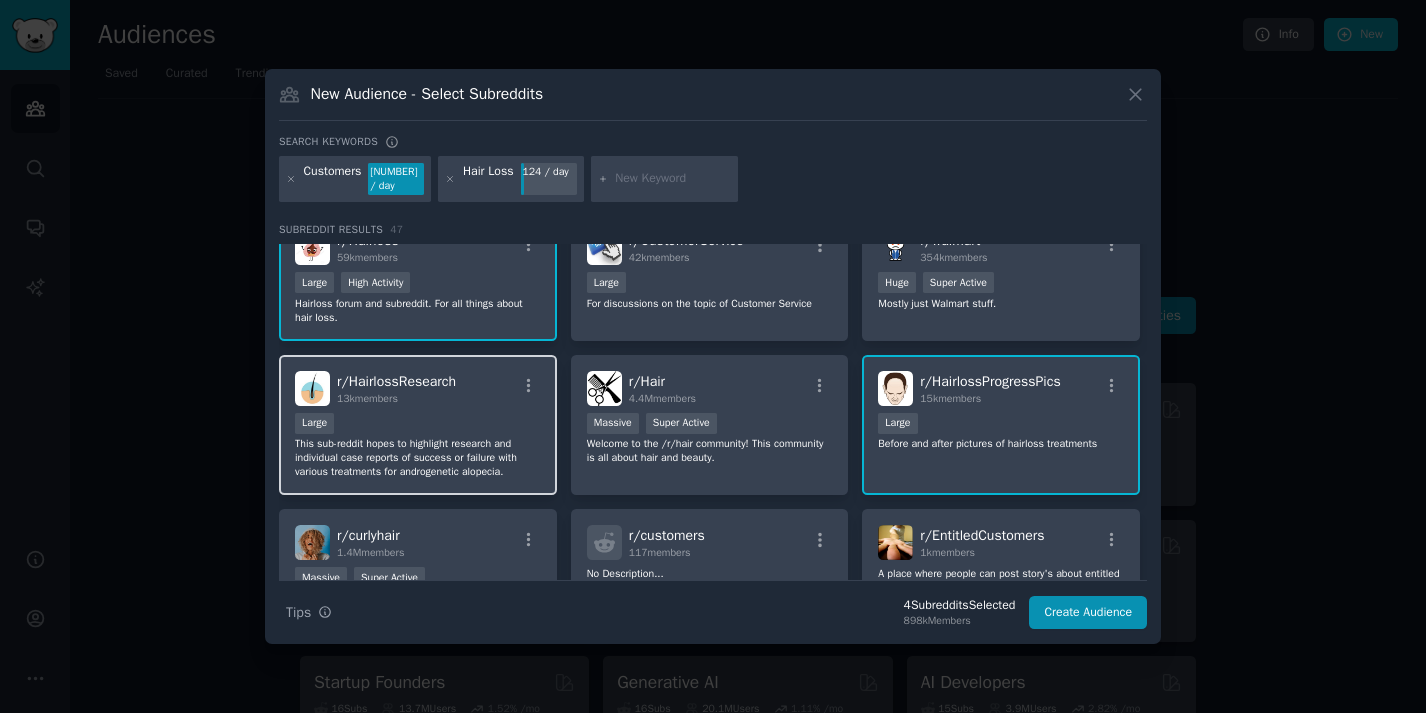 click on "r/ HairlossResearch [NUMBER]k members This sub-reddit hopes to highlight research and individual case reports of success or failure with various treatments for androgenetic alopecia." at bounding box center (418, 425) 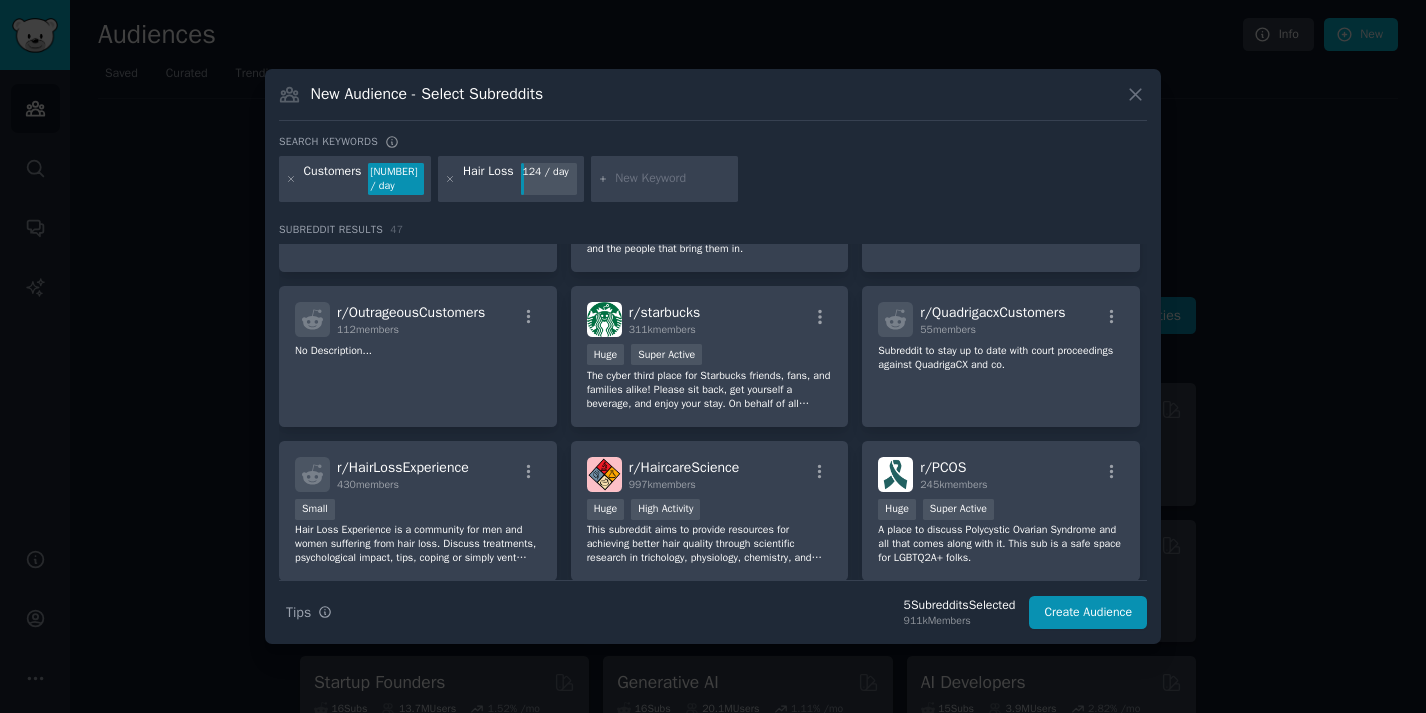 scroll, scrollTop: 751, scrollLeft: 0, axis: vertical 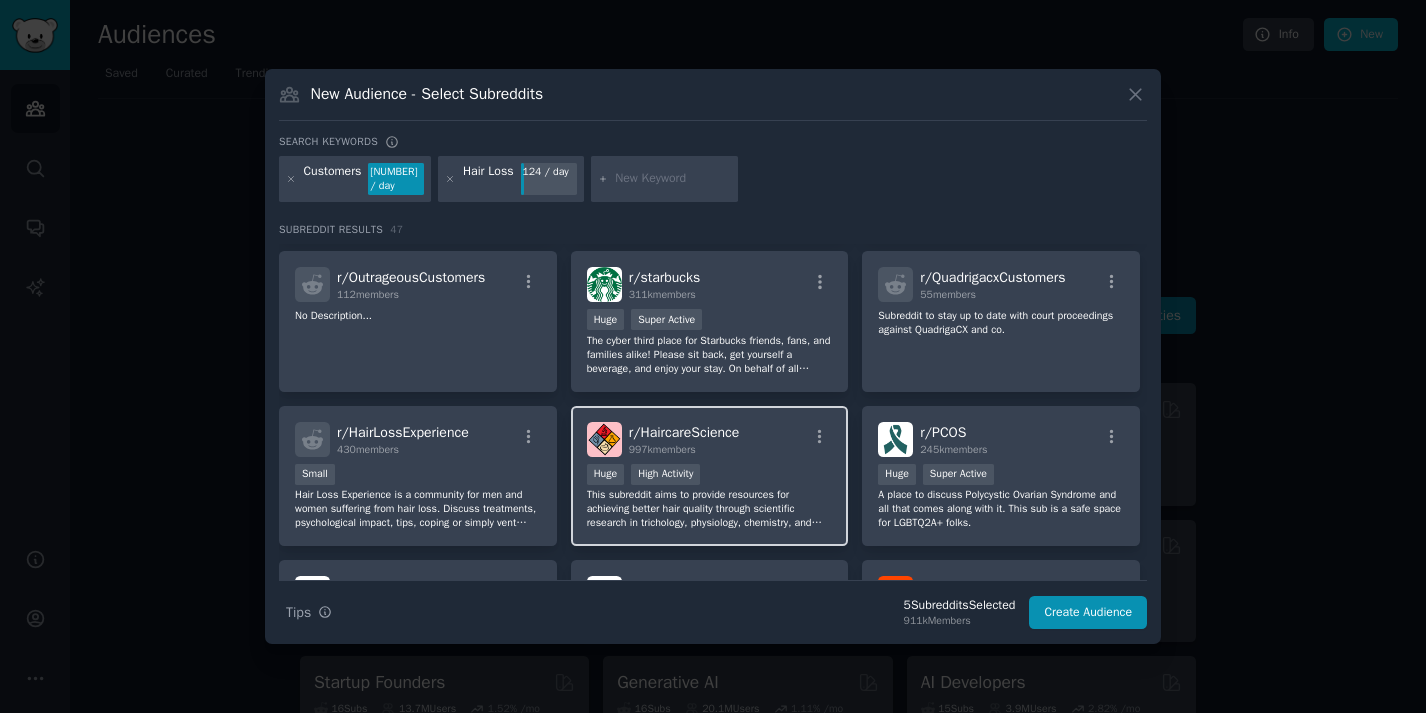 click on "r/ HaircareScience [NUMBER]k members" at bounding box center (710, 439) 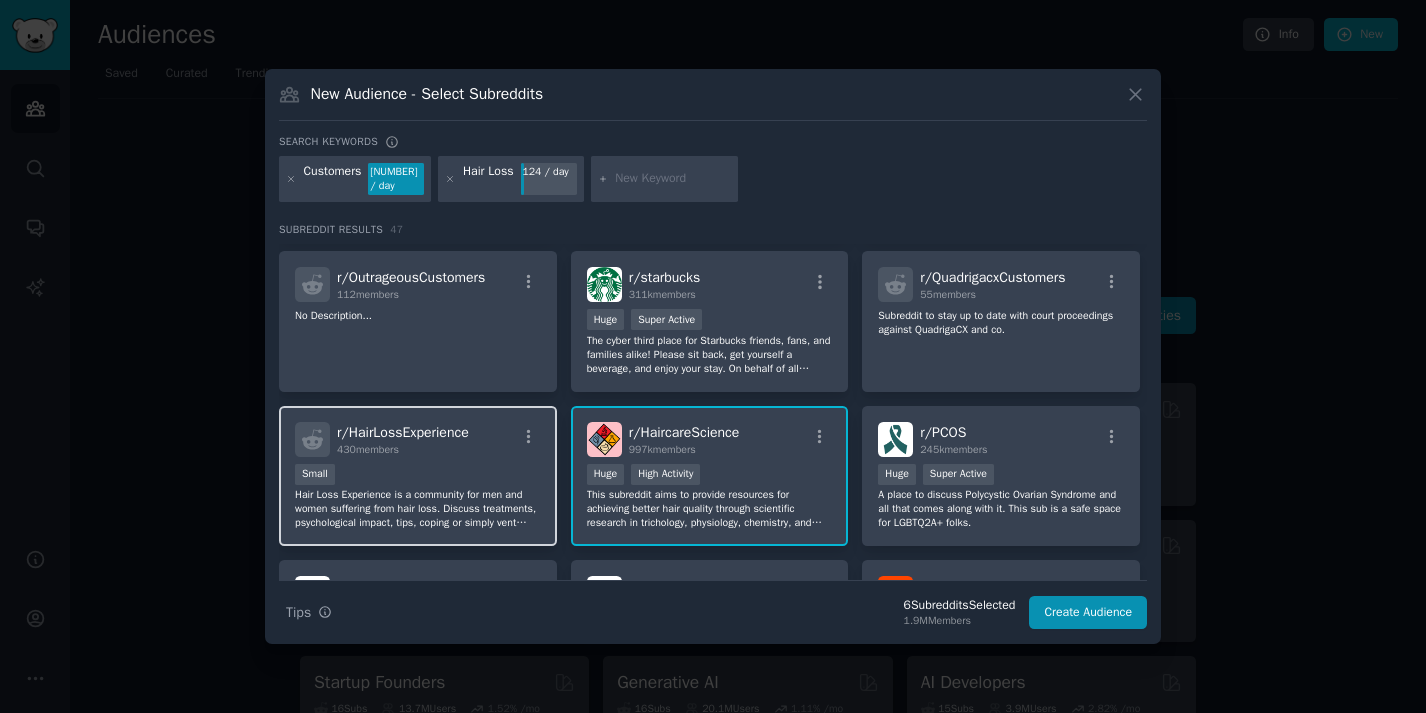 click on "Hair Loss Experience is a community for men and women suffering from hair loss. Discuss treatments, psychological impact, tips, coping or simply vent about it!
[Official Website](http://www.hairlossexperience.com)
[Official Forum](http://www.hairlossexperience.com/forum)" at bounding box center (418, 509) 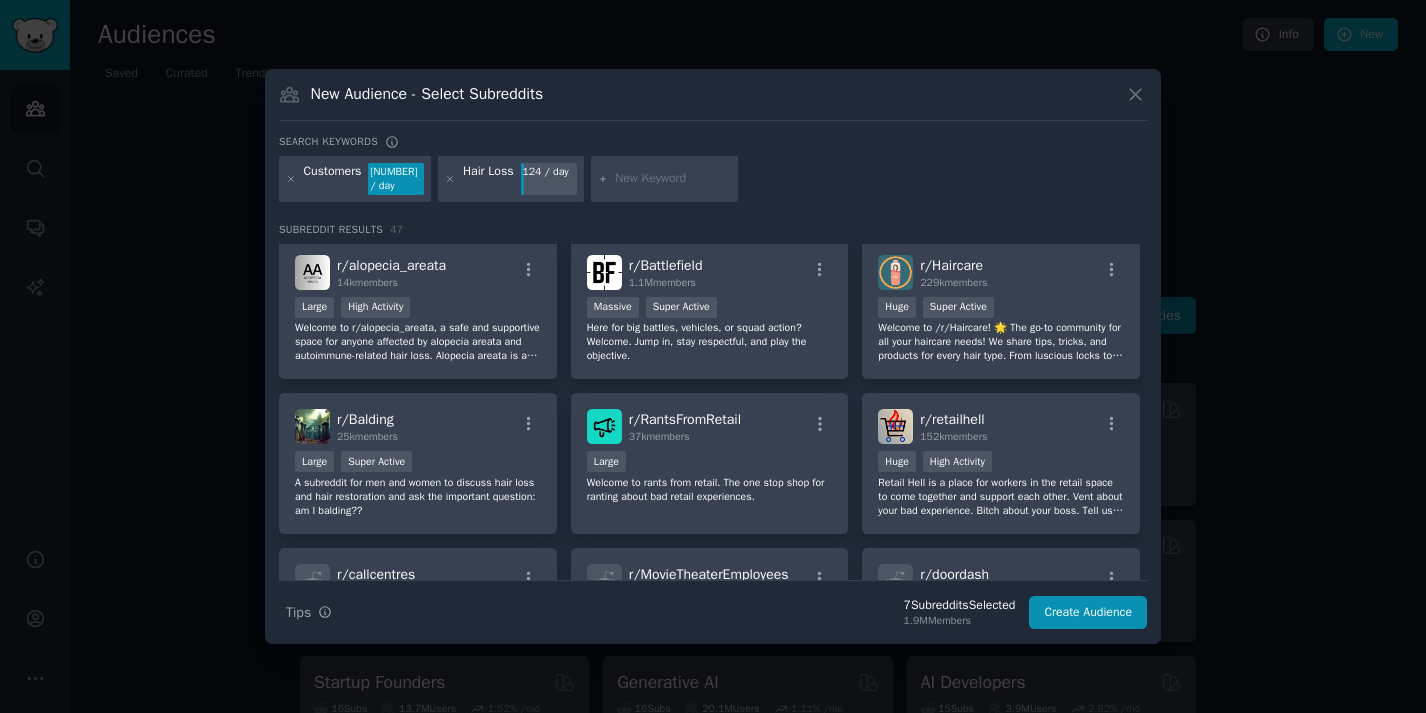 scroll, scrollTop: 1229, scrollLeft: 0, axis: vertical 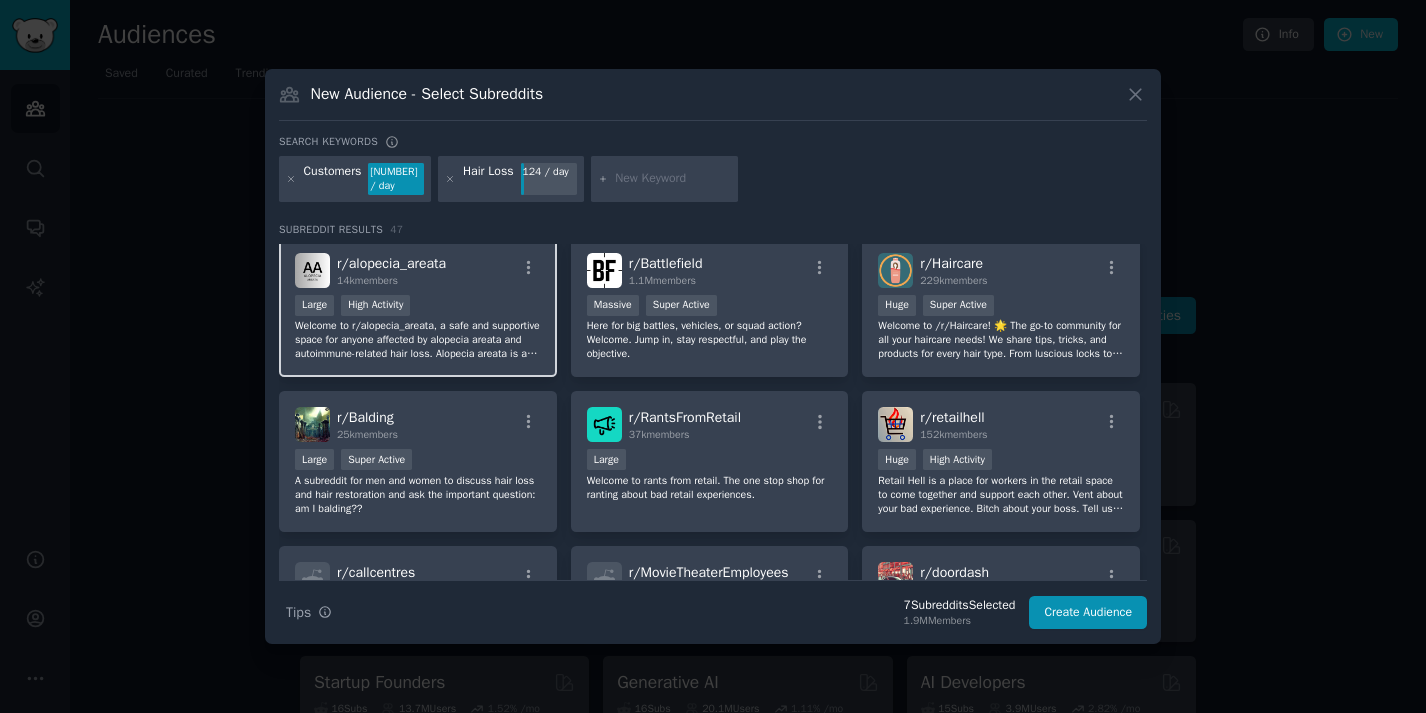 click on "Large High Activity" at bounding box center (418, 307) 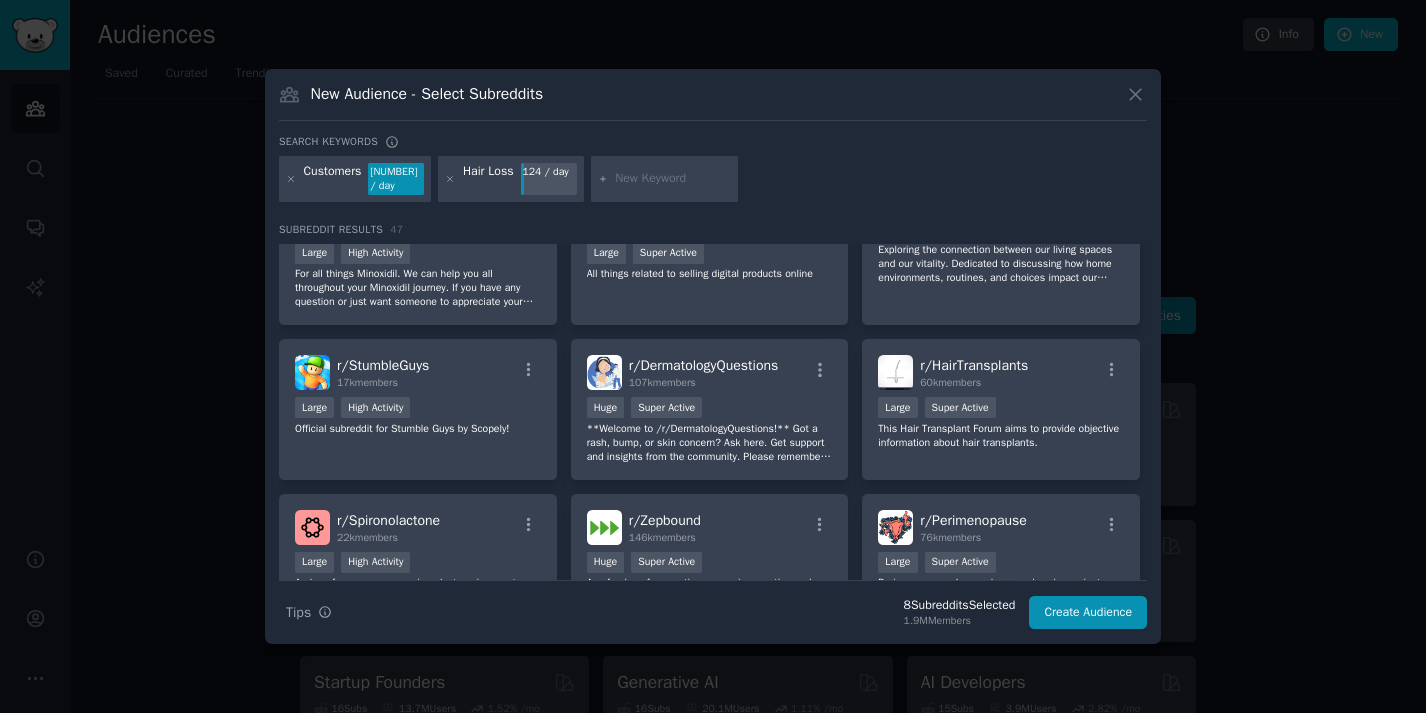 scroll, scrollTop: 1811, scrollLeft: 0, axis: vertical 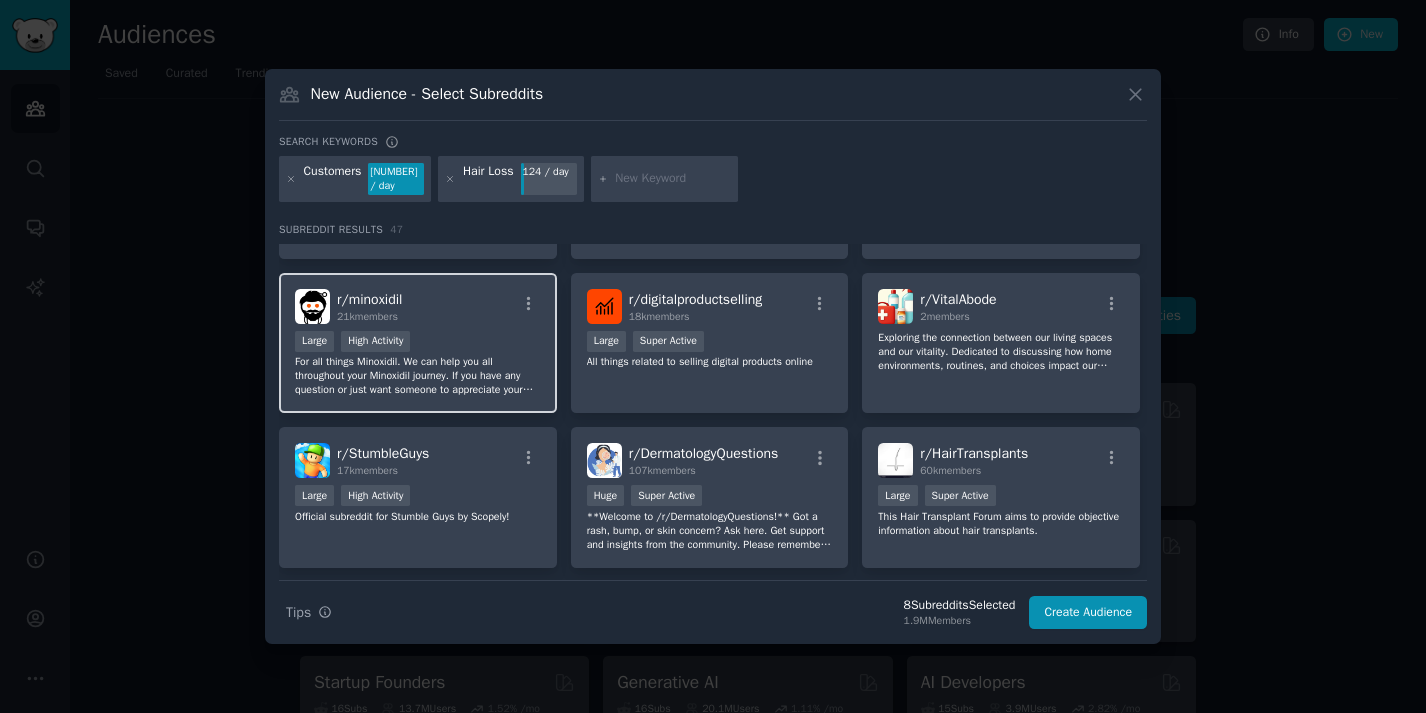 click on "r/ minoxidil 21k  members Large High Activity For all things Minoxidil. We can help you all throughout your Minoxidil journey. If you have any question or just want someone to appreciate your gains, This is the place to be. Please read the rules and the pinned FAQ post before posting / asking questions." at bounding box center [418, 343] 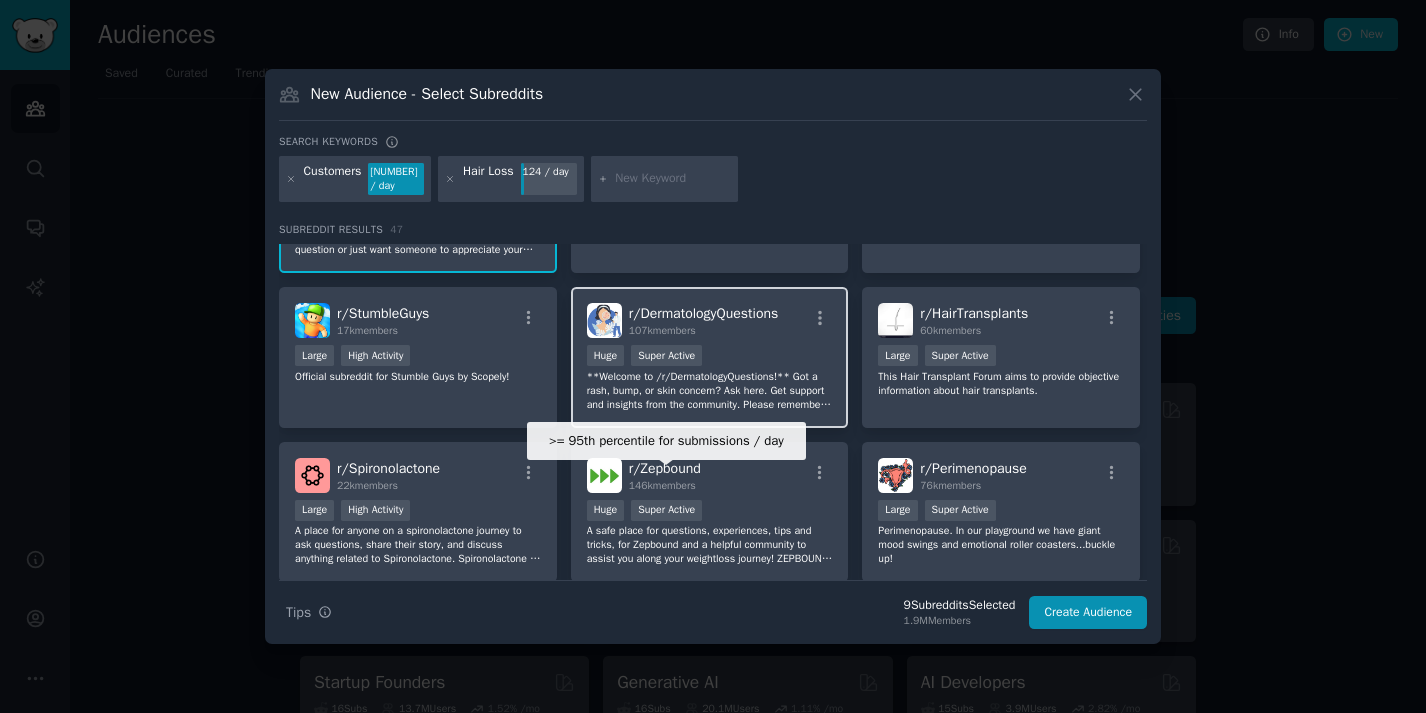 scroll, scrollTop: 1952, scrollLeft: 0, axis: vertical 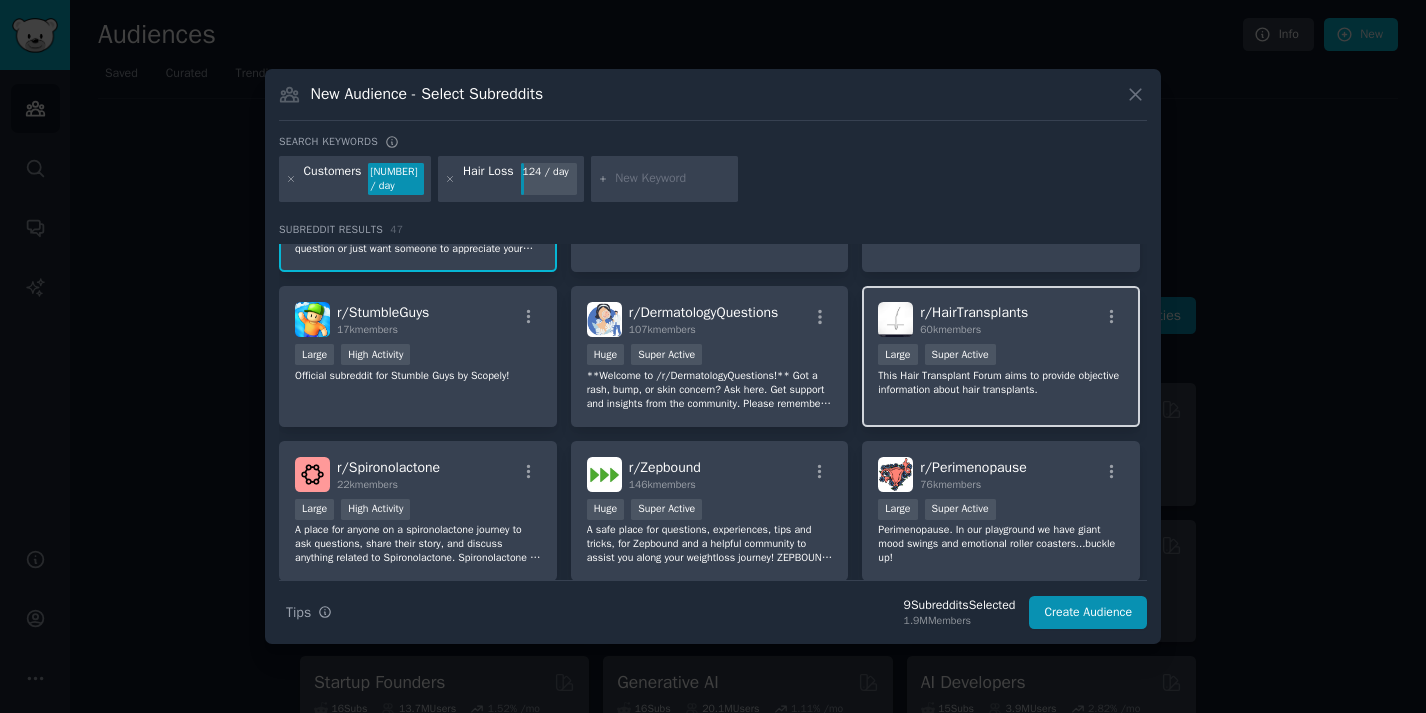 click on "r/ HairTransplants 60k members >= 95th percentile for submissions / day Large Super Active This Hair Transplant Forum aims to provide objective information about hair transplants." at bounding box center (1001, 356) 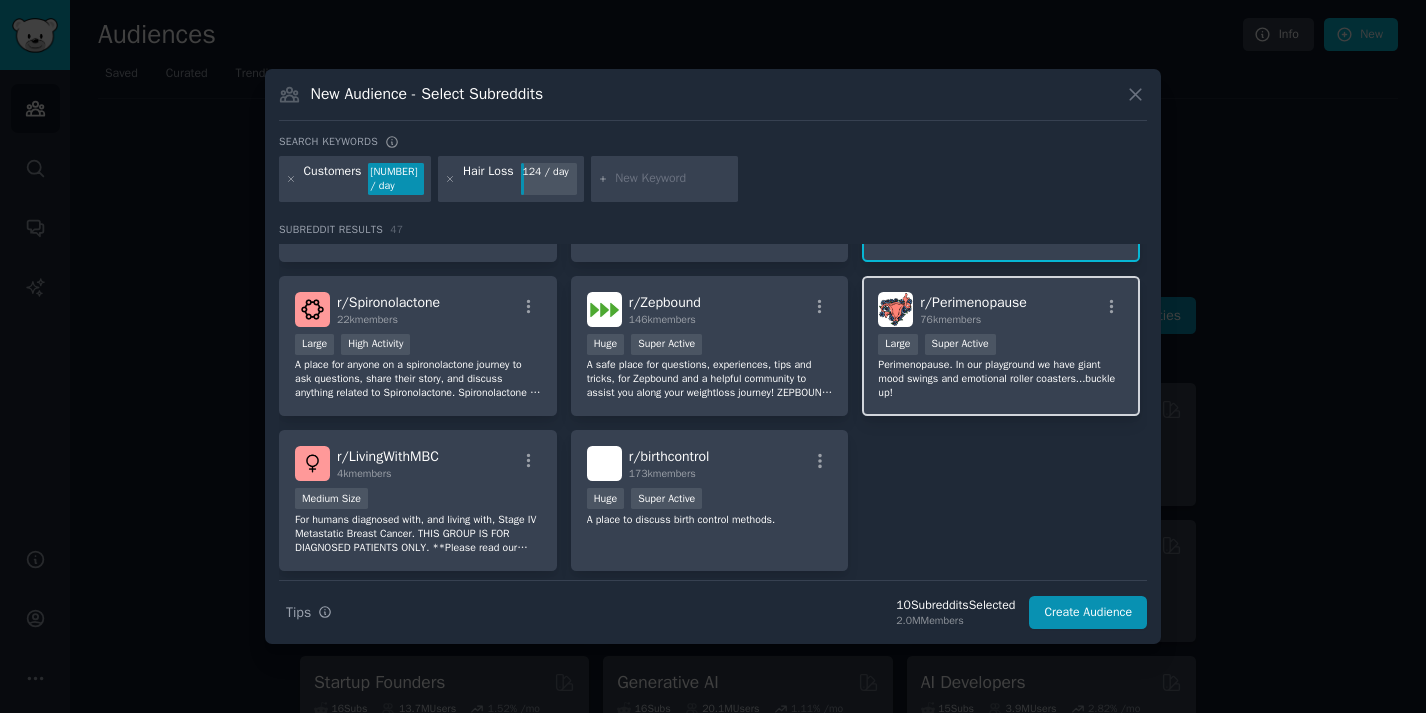 scroll, scrollTop: 2178, scrollLeft: 0, axis: vertical 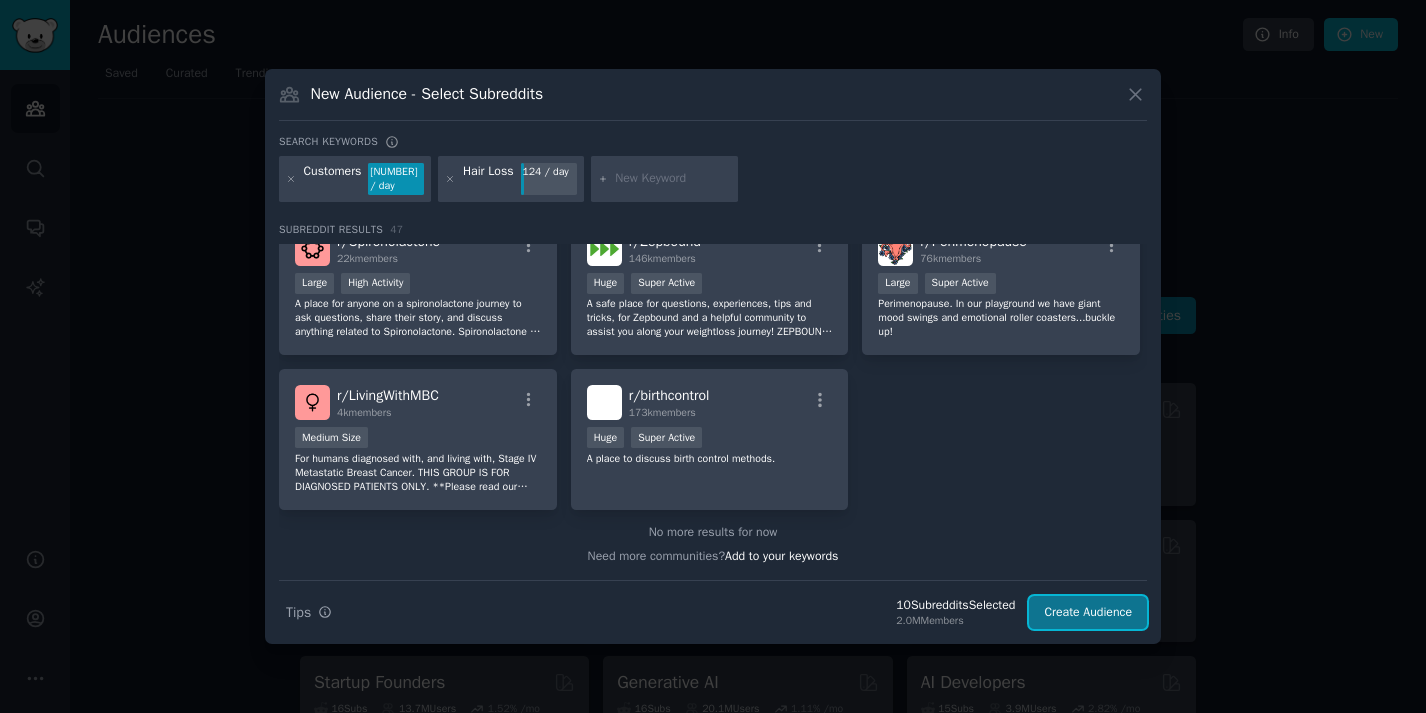 click on "Create Audience" at bounding box center (1088, 613) 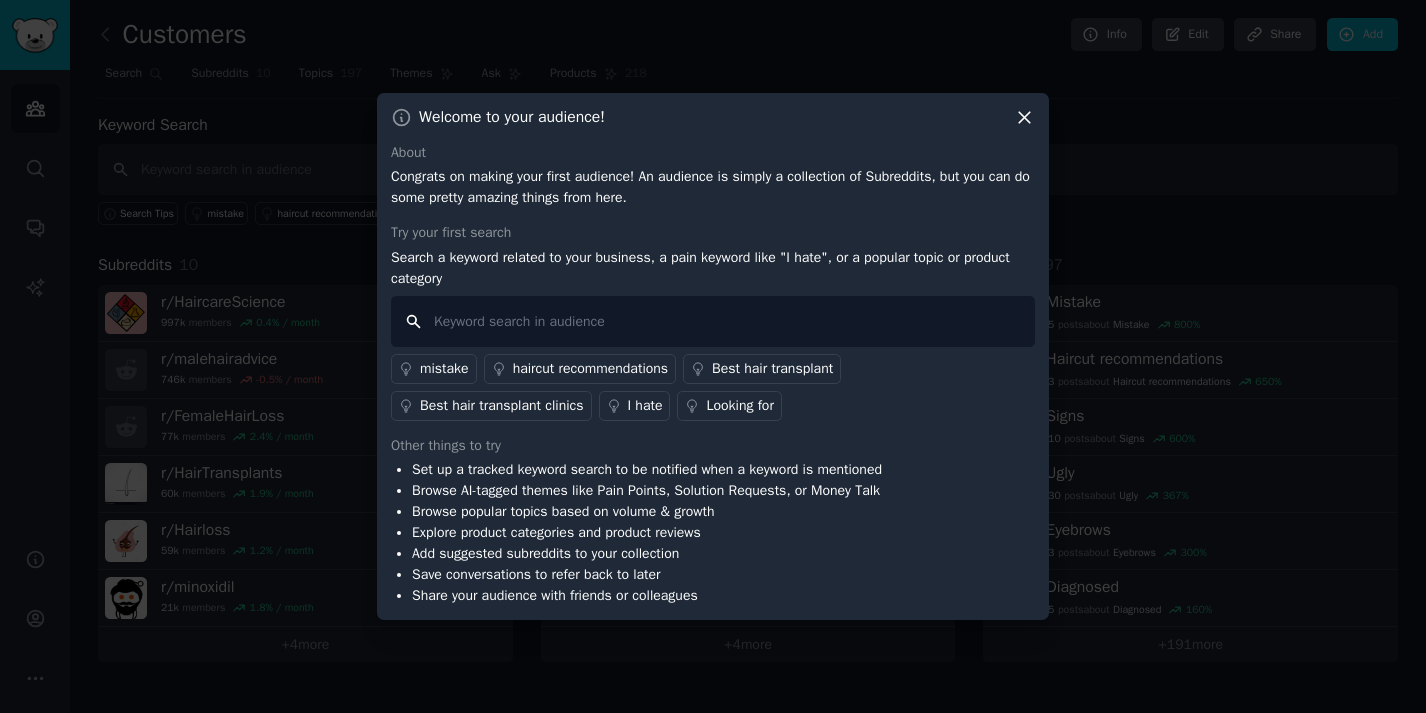 click at bounding box center (713, 321) 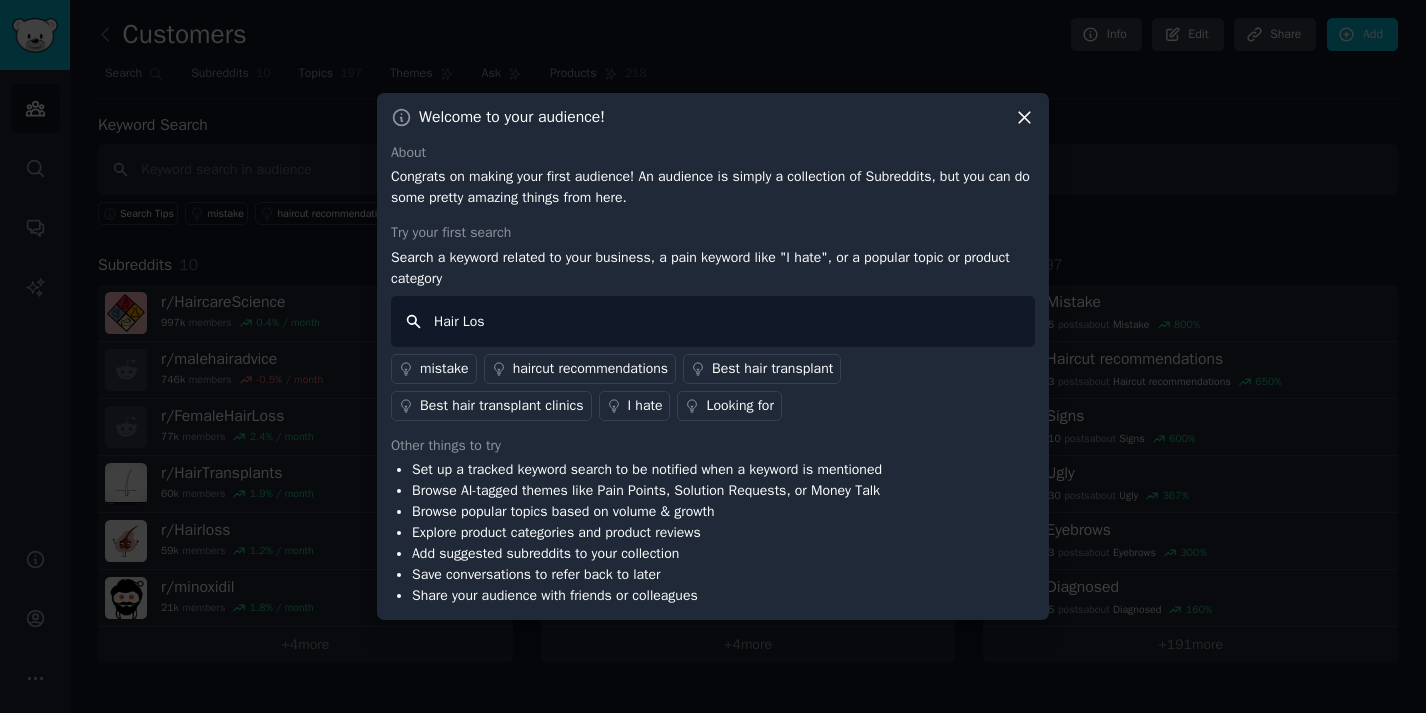 type on "Hair Loss" 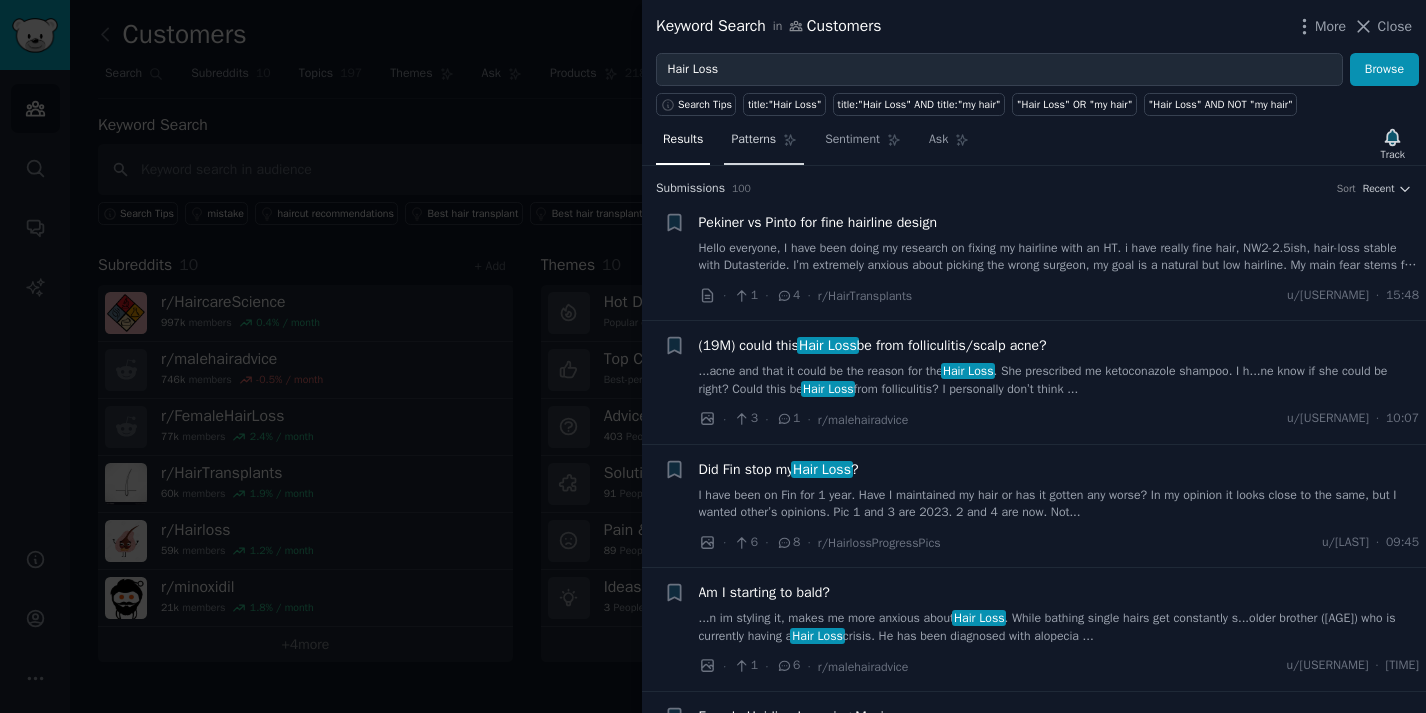 click on "Patterns" at bounding box center (764, 144) 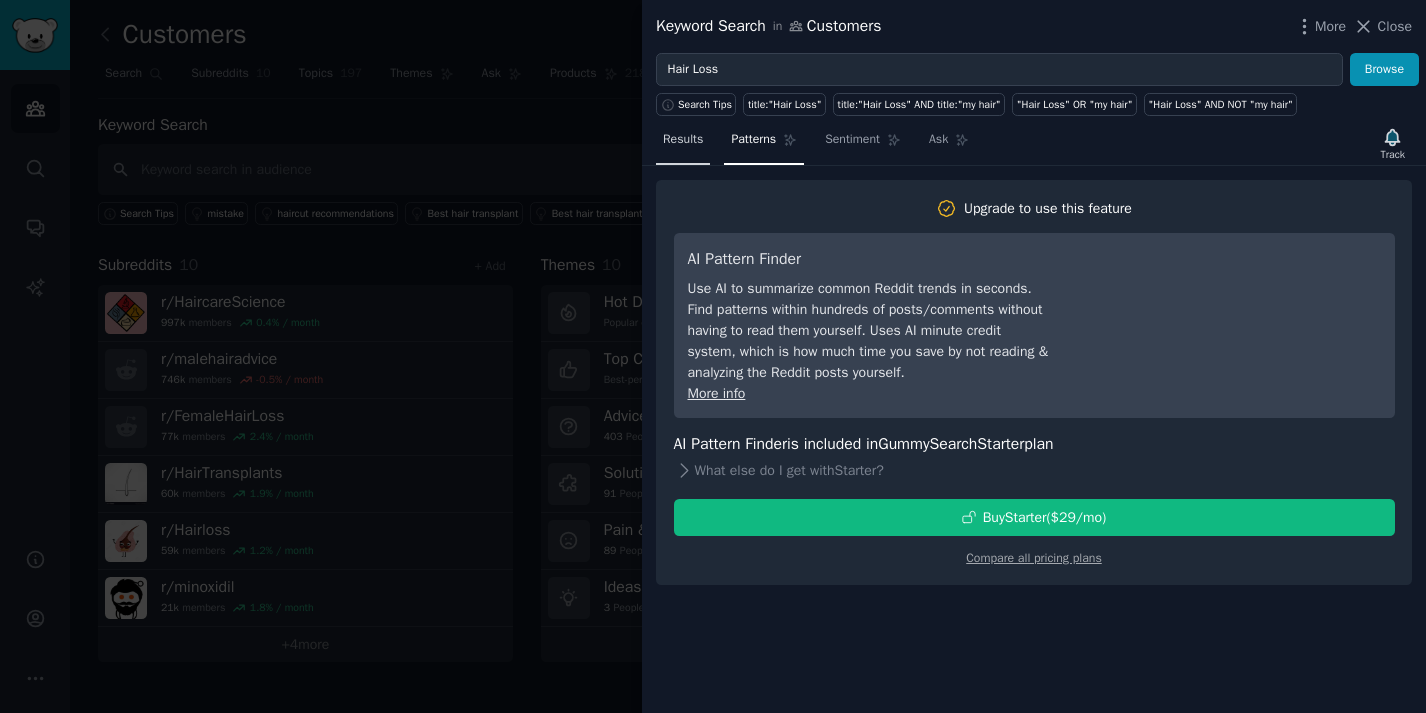 click on "Results" at bounding box center (683, 140) 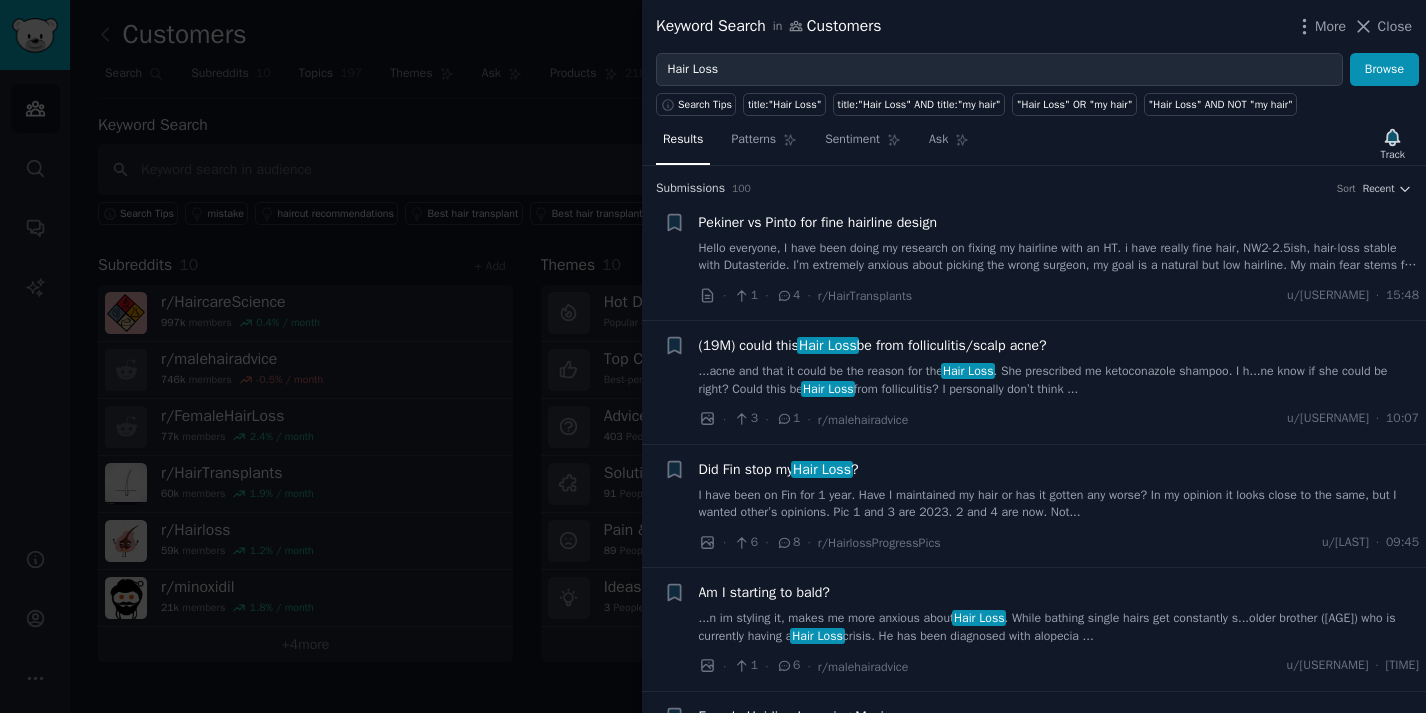 click on "Hello everyone, I have been doing my research on fixing my hairline with an HT.
i have really fine hair, NW2-2.5ish, hair-loss stable with Dutasteride.
I’m extremely anxious about picking the wrong surgeon, my goal is a natural but low hairline.
My main fear stems for the fact that i have really smooth, straight, fine hair which I’m led to believe is tricky for hairline design.
ChatGPT suggests dr Freitas or Gur, but i have heard thay Pinto/Pekiner are the gold standard for low volume hairline design.
Any help is appreciated." at bounding box center (1059, 257) 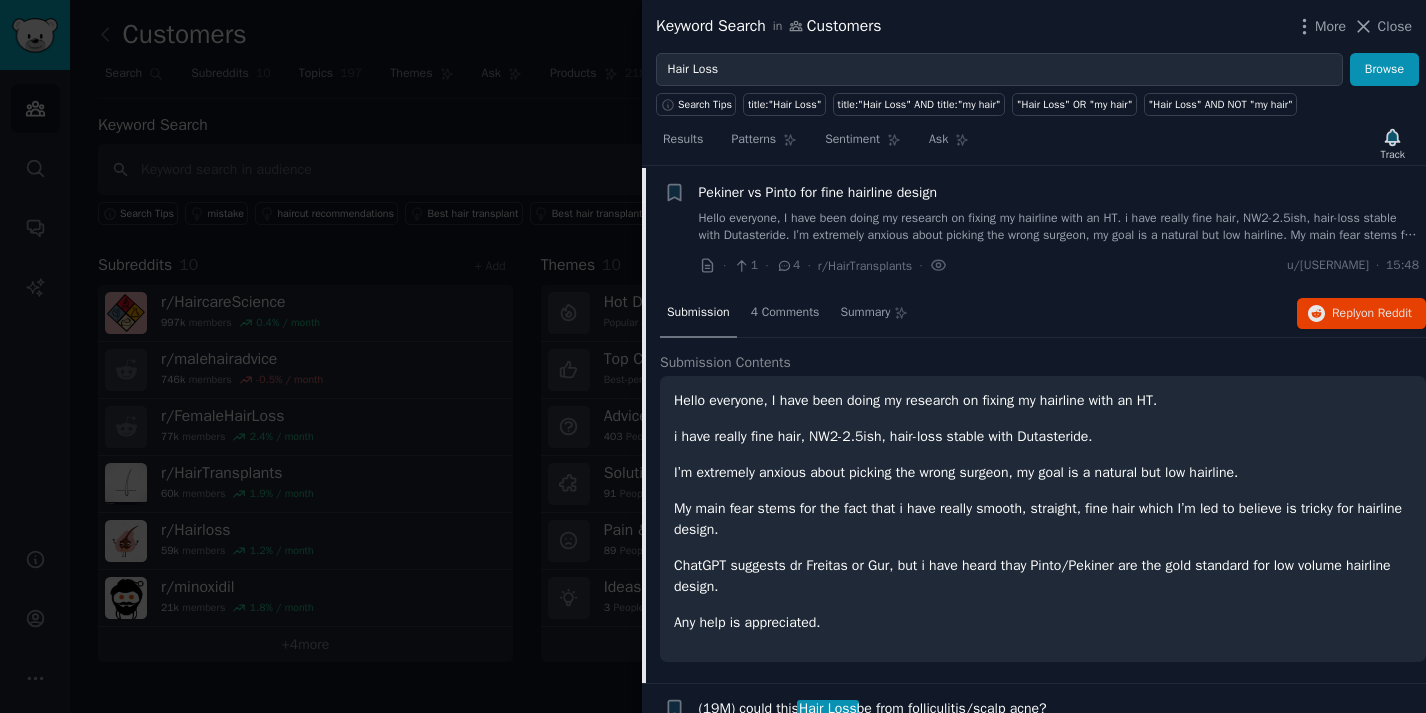 scroll, scrollTop: 31, scrollLeft: 0, axis: vertical 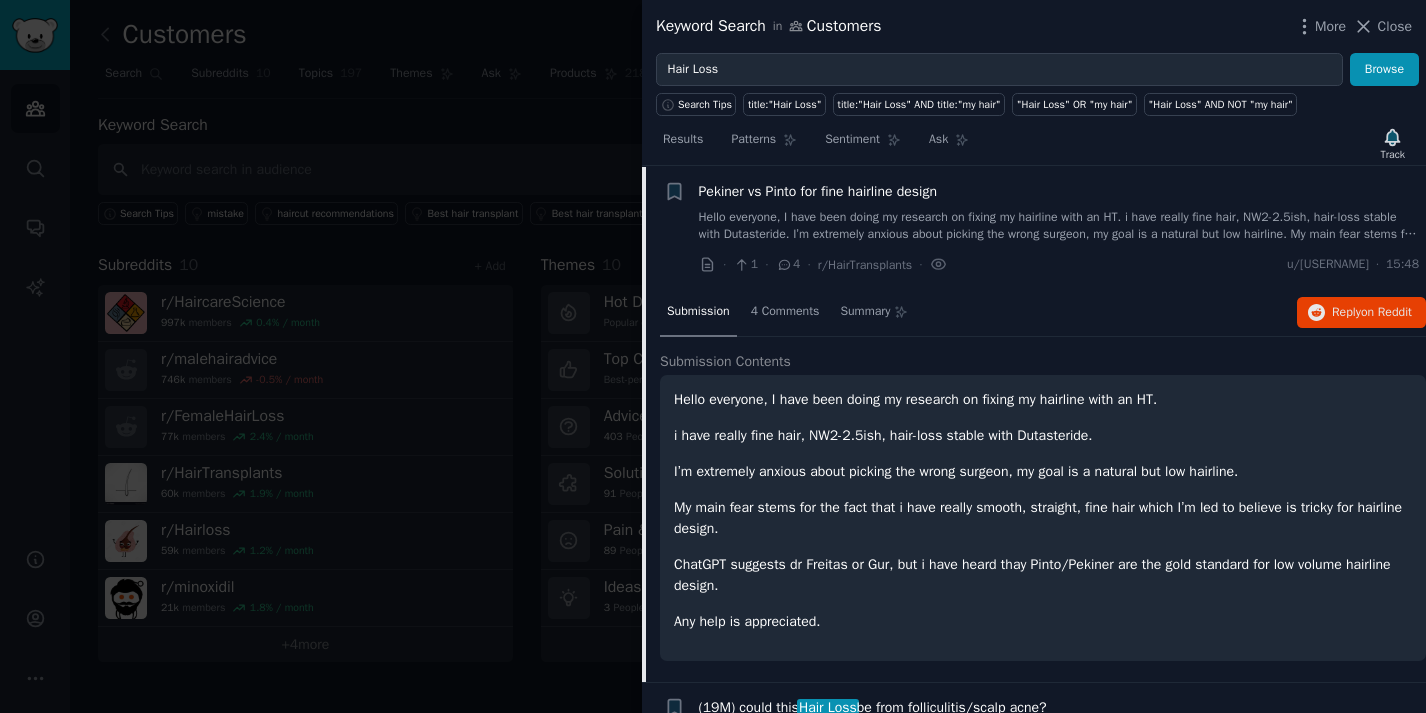 click on "i have really fine hair, NW2-2.5ish, hair-loss stable with Dutasteride.
I’m extremely anxious about picking the wrong surgeon, my goal is a natural but low hairline.
My main fear stems for the fact that i have really smooth, straight, fine hair which I’m led to believe is tricky for hairline design.
ChatGPT suggests dr Freitas or Gur, but i have heard thay Pinto/Pekiner are the gold standard for low volume hairline design.
Any help is appreciated." at bounding box center [1059, 212] 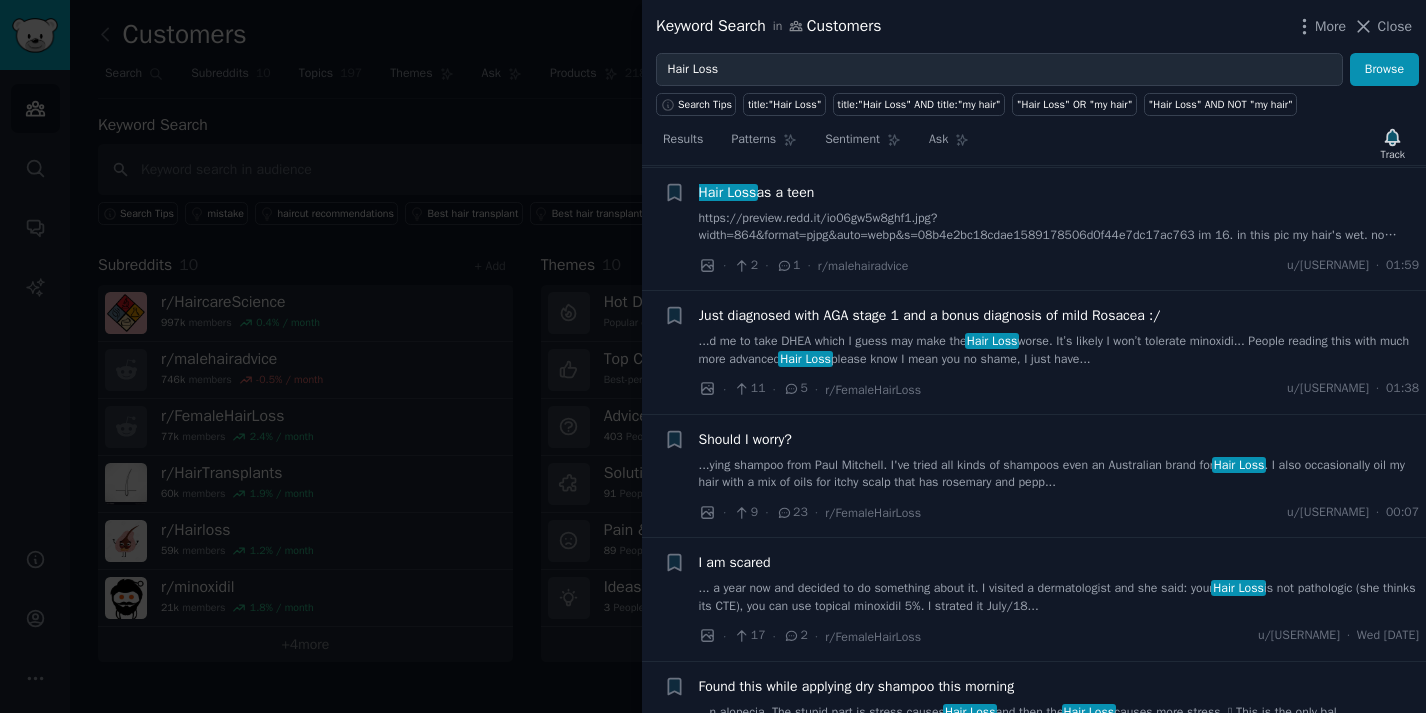 scroll, scrollTop: 2020, scrollLeft: 0, axis: vertical 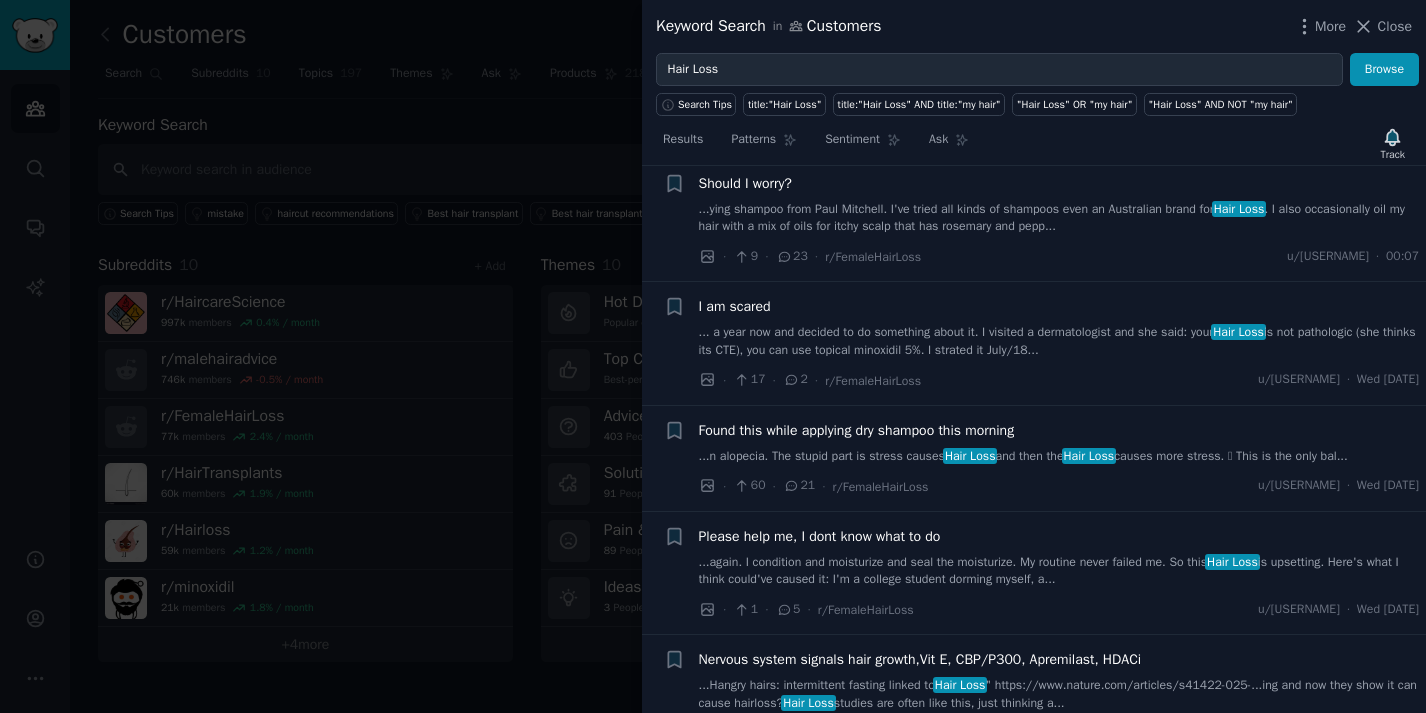 click at bounding box center [713, 356] 